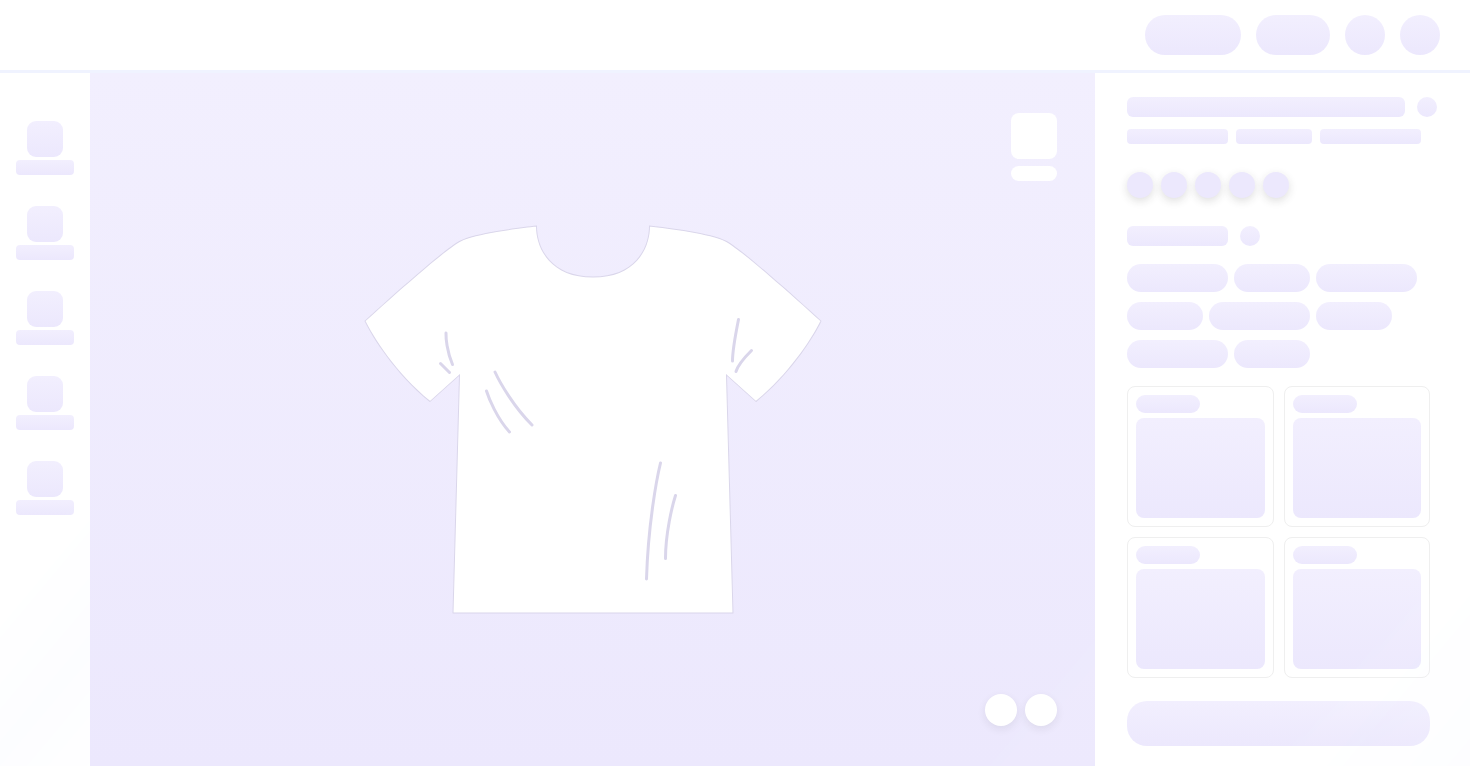 scroll, scrollTop: 0, scrollLeft: 0, axis: both 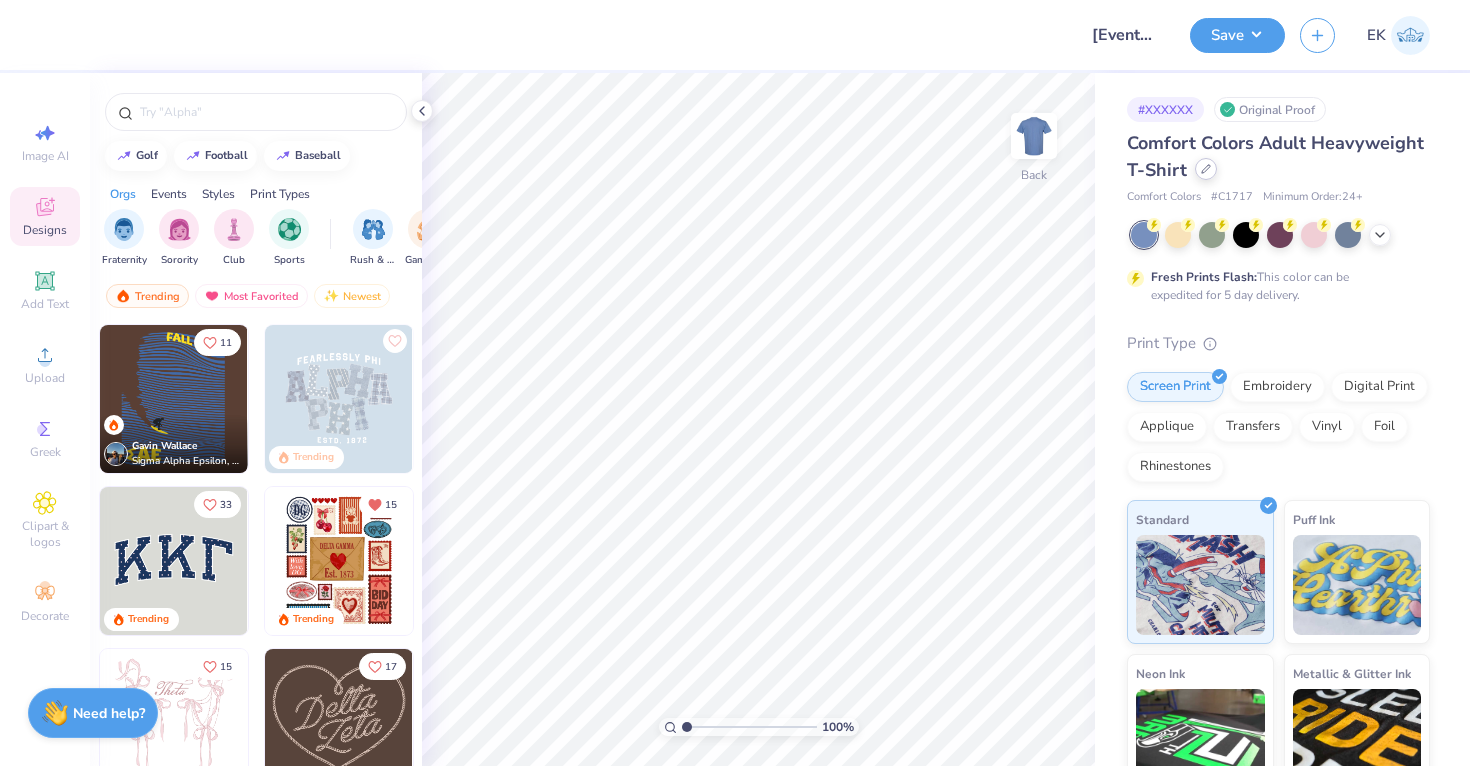 click at bounding box center (1206, 169) 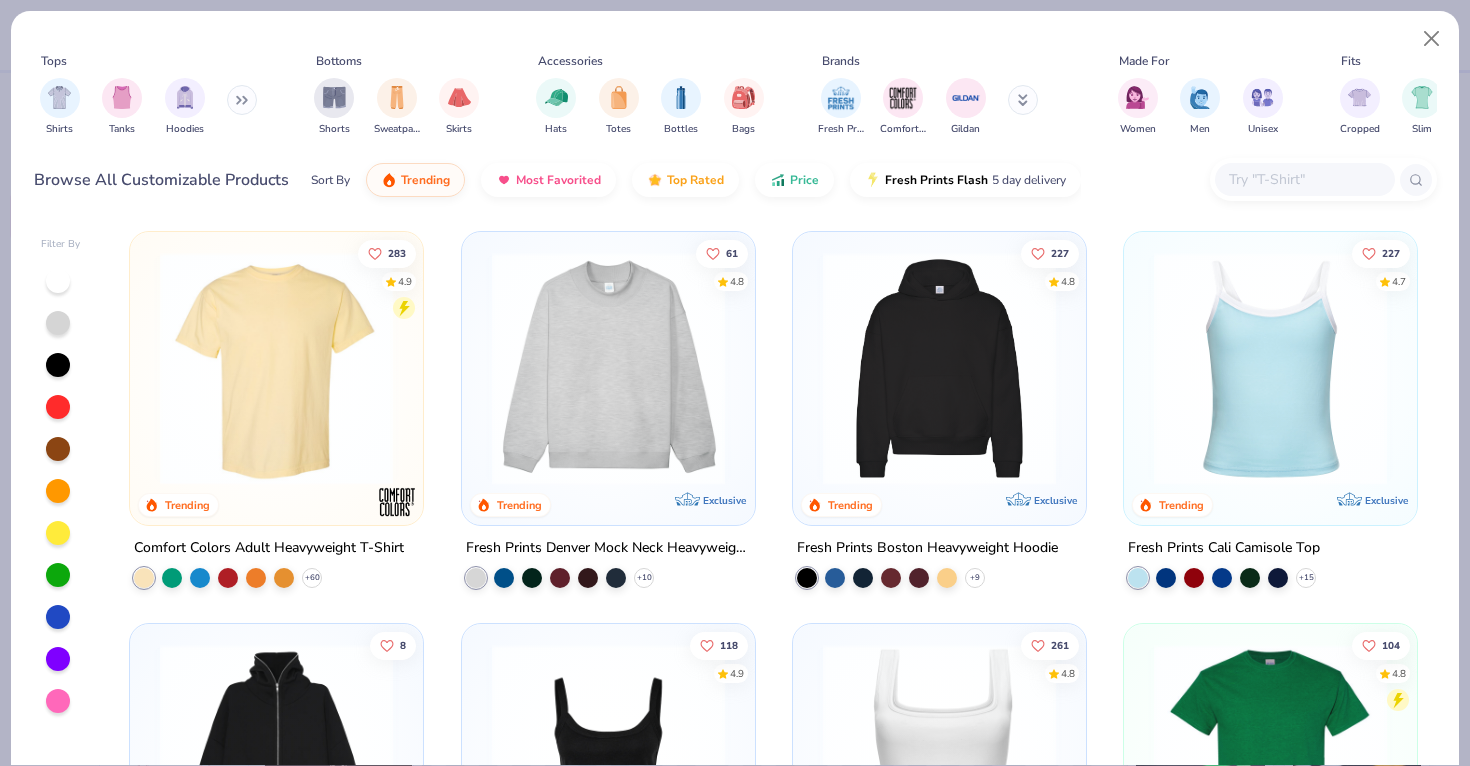 click at bounding box center [1304, 179] 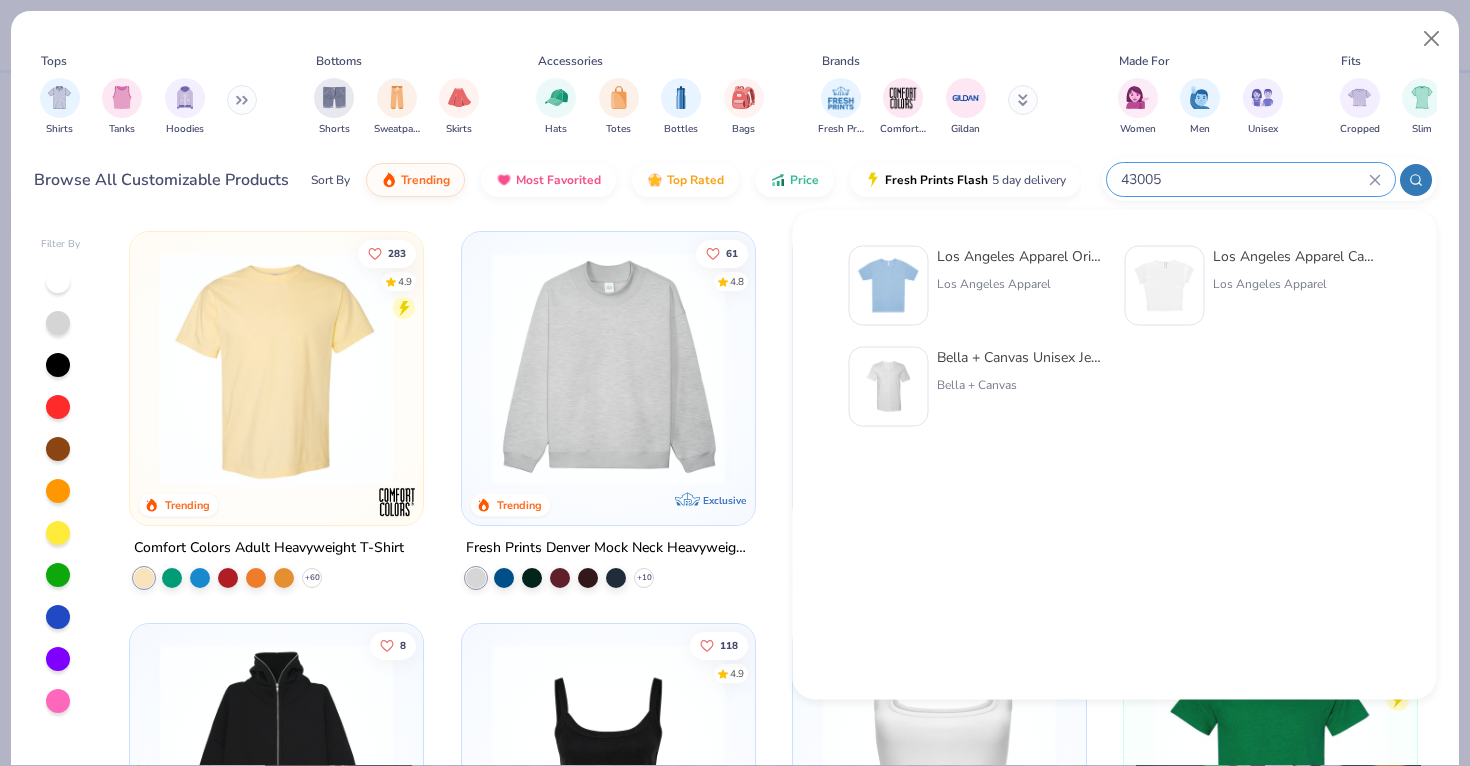 type on "43005" 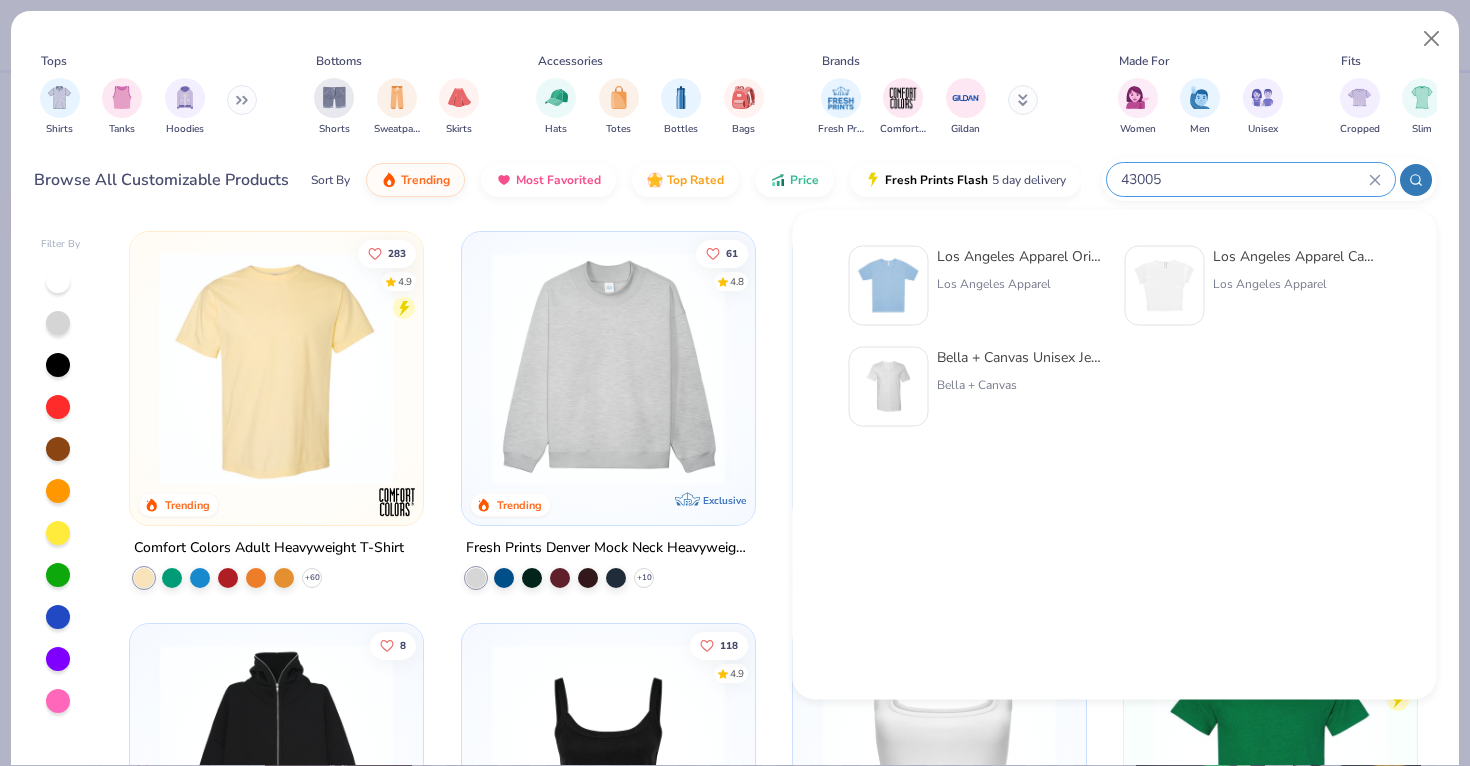click at bounding box center (889, 286) 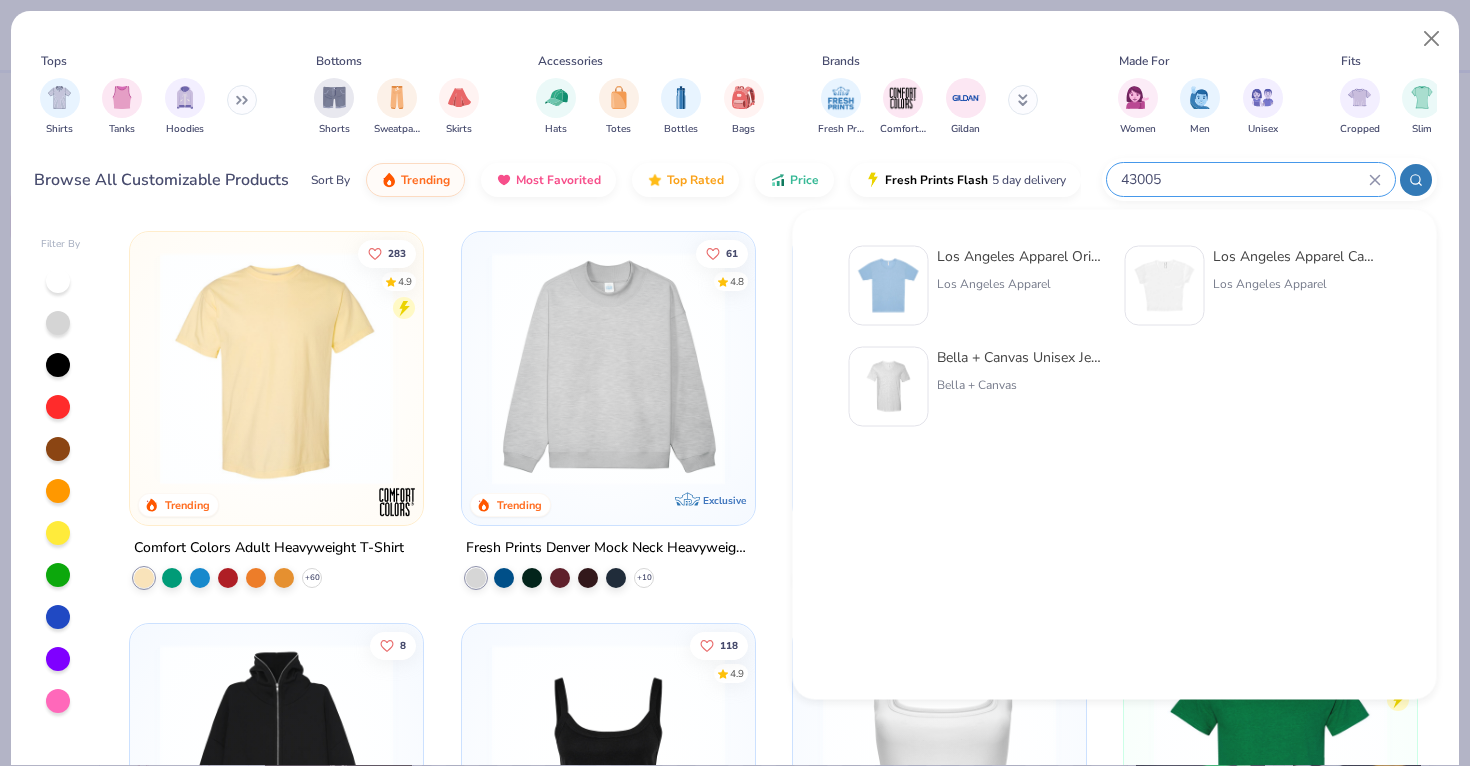 type 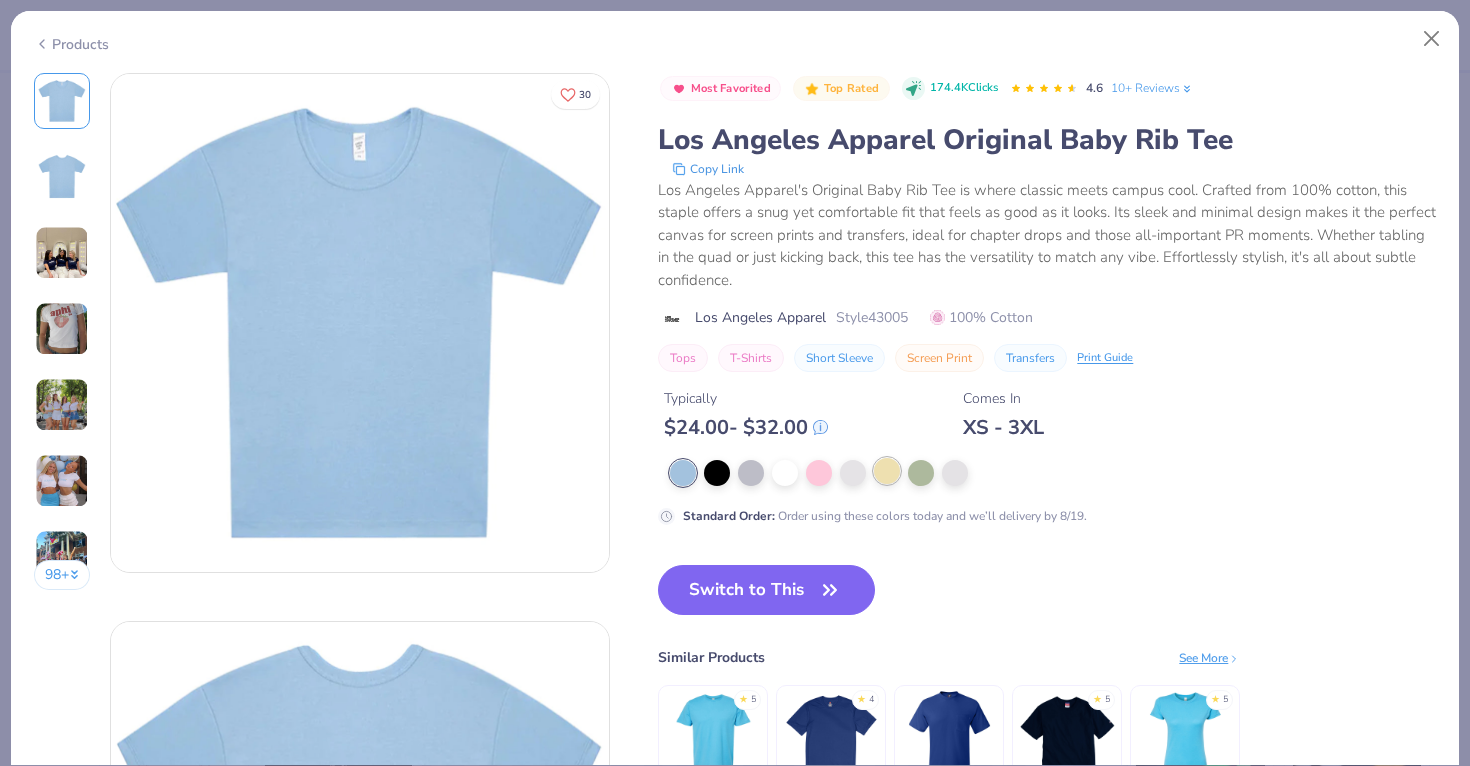 click at bounding box center [887, 471] 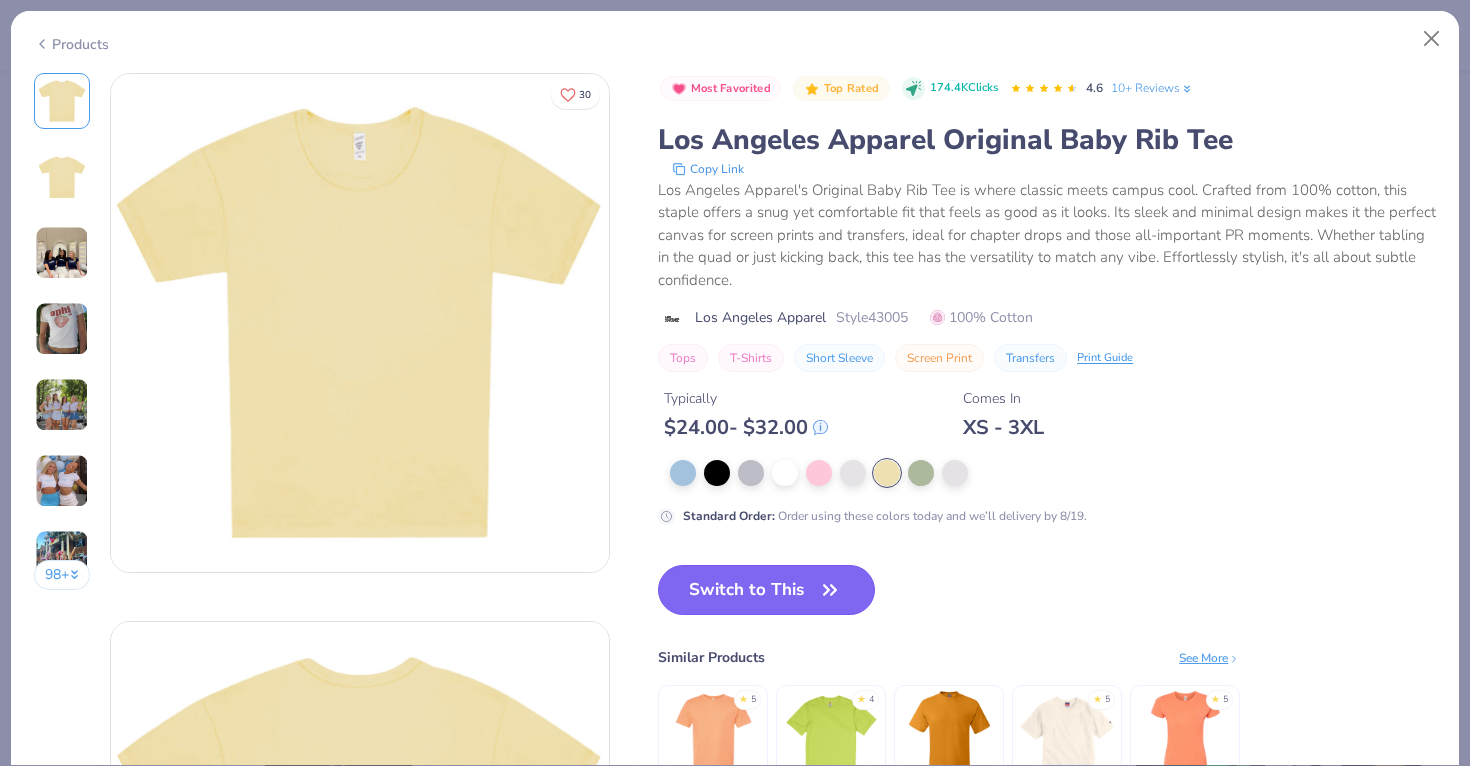 click on "Switch to This" at bounding box center [766, 590] 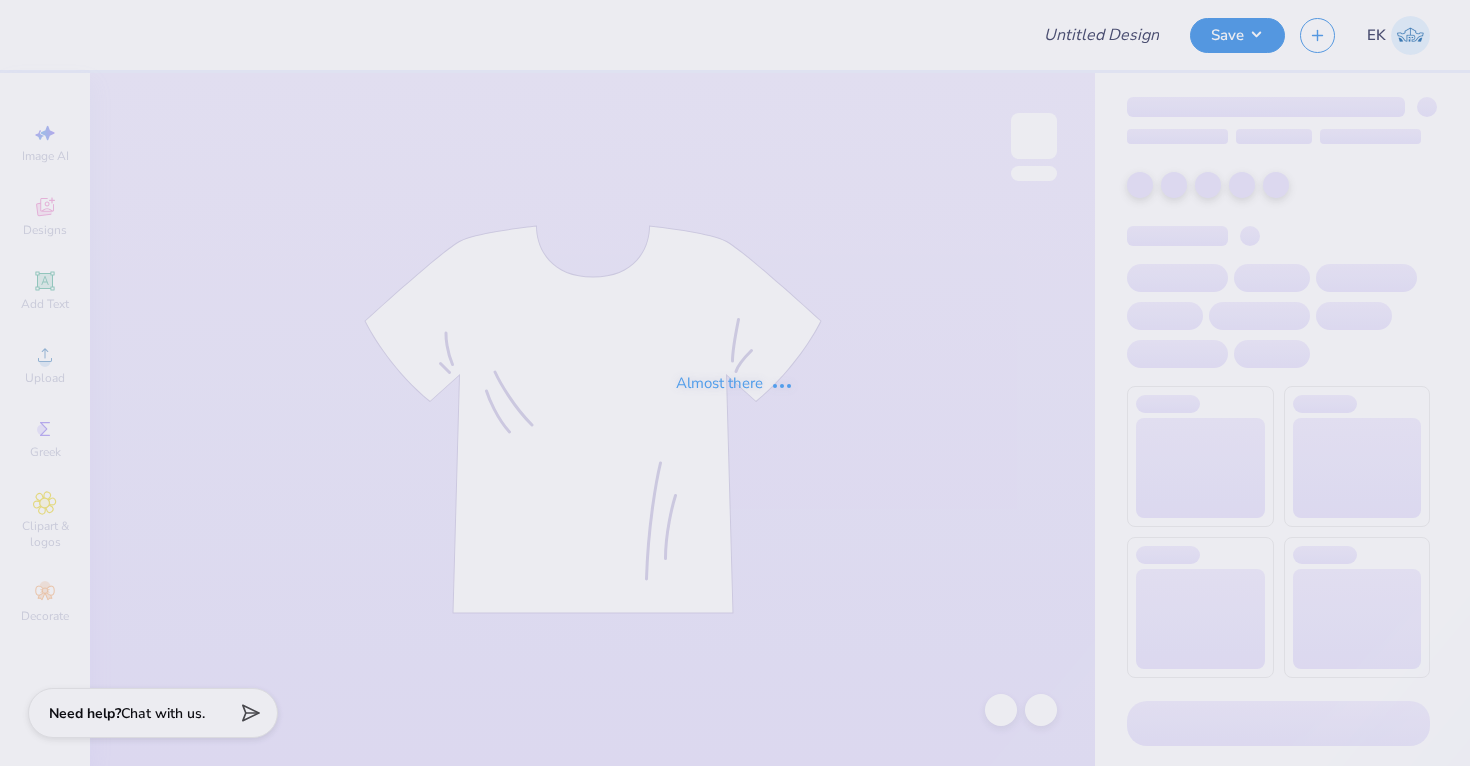 scroll, scrollTop: 0, scrollLeft: 0, axis: both 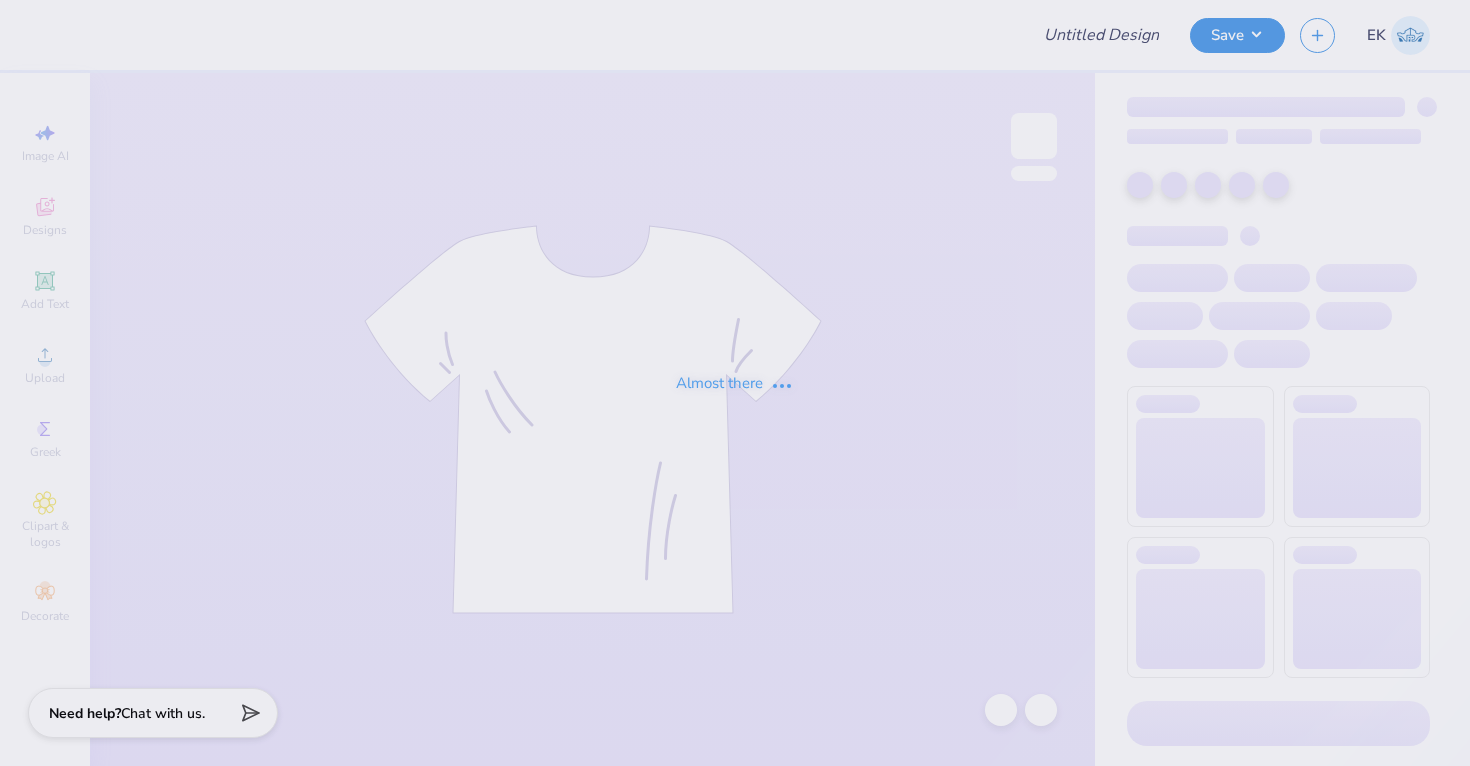 type on "[EventName] [Year]" 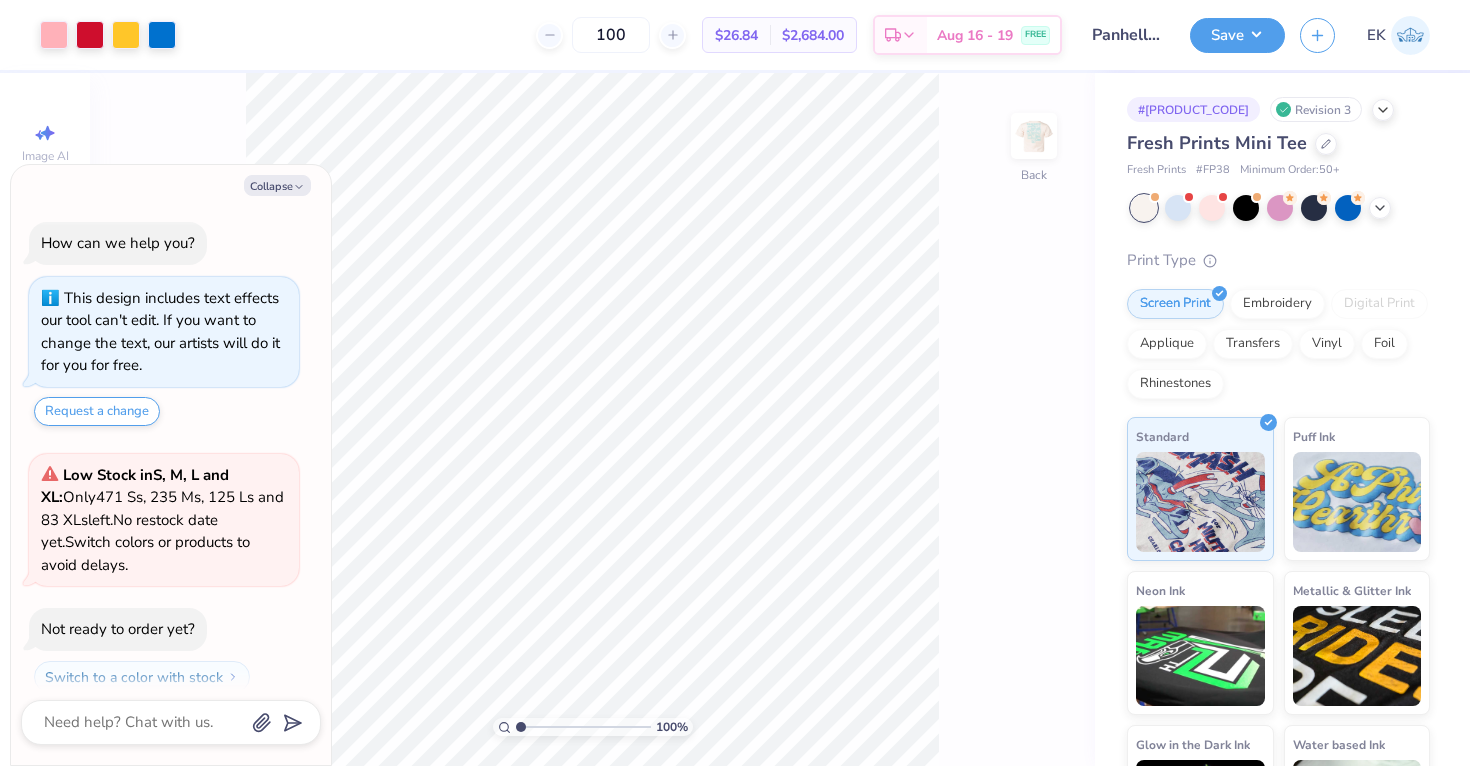 scroll, scrollTop: 56, scrollLeft: 0, axis: vertical 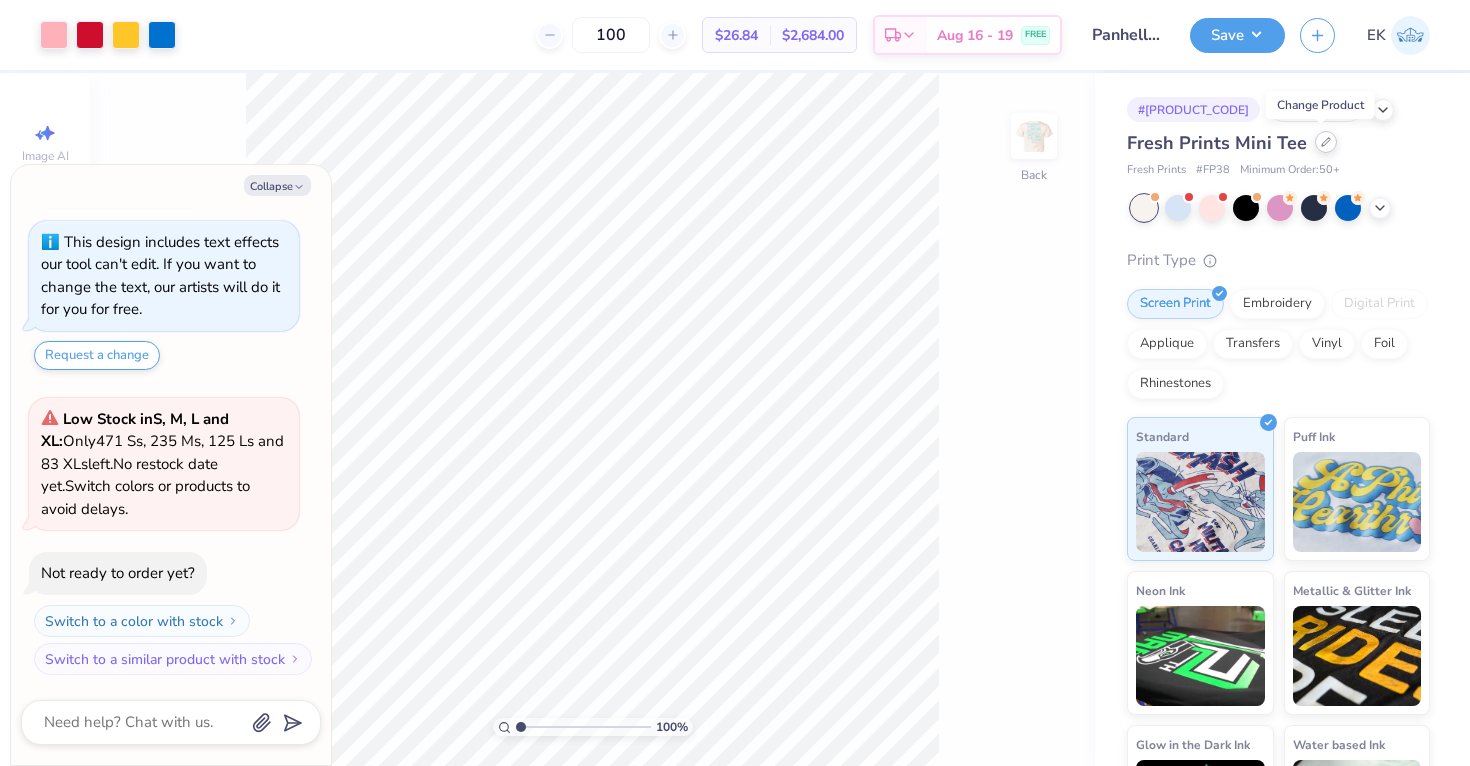 click 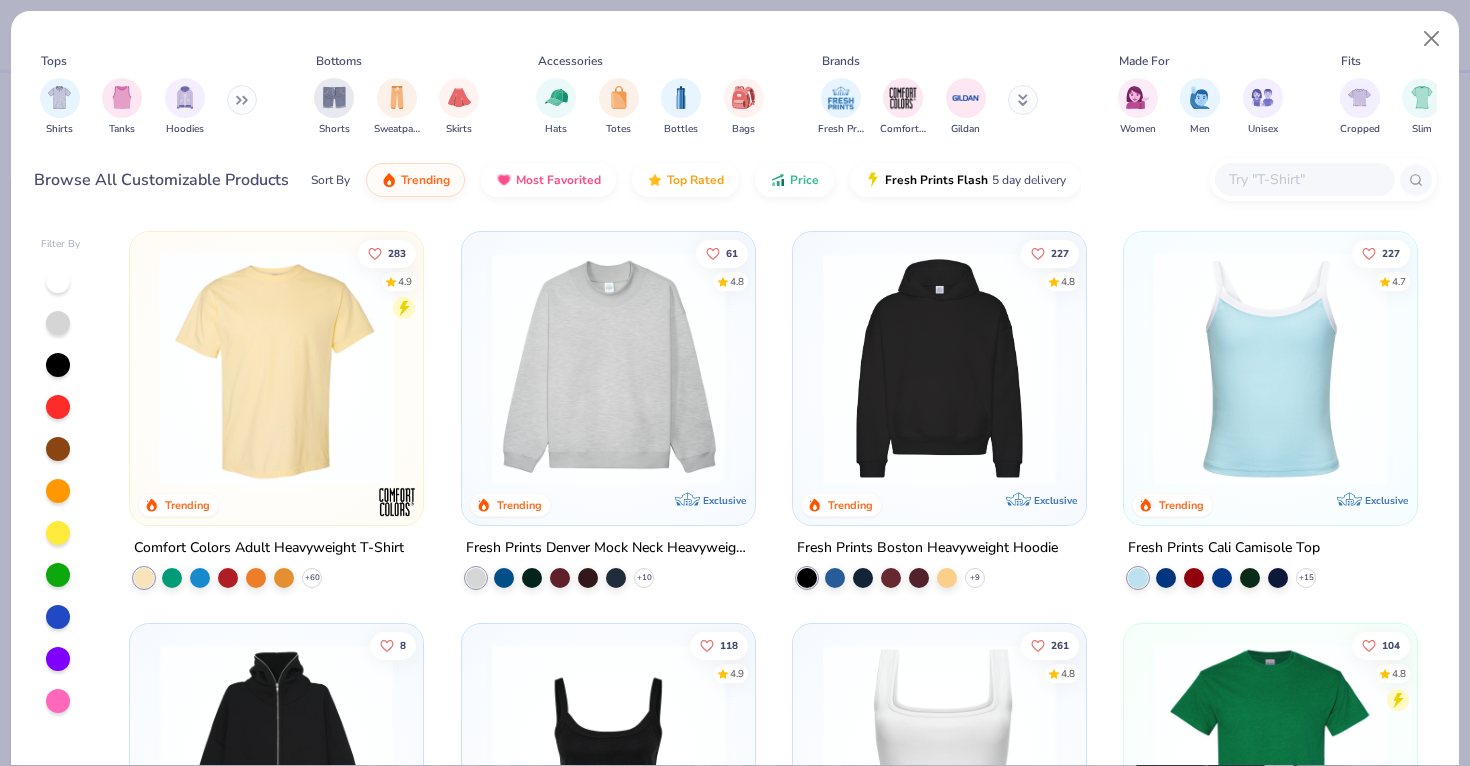 click at bounding box center [1305, 179] 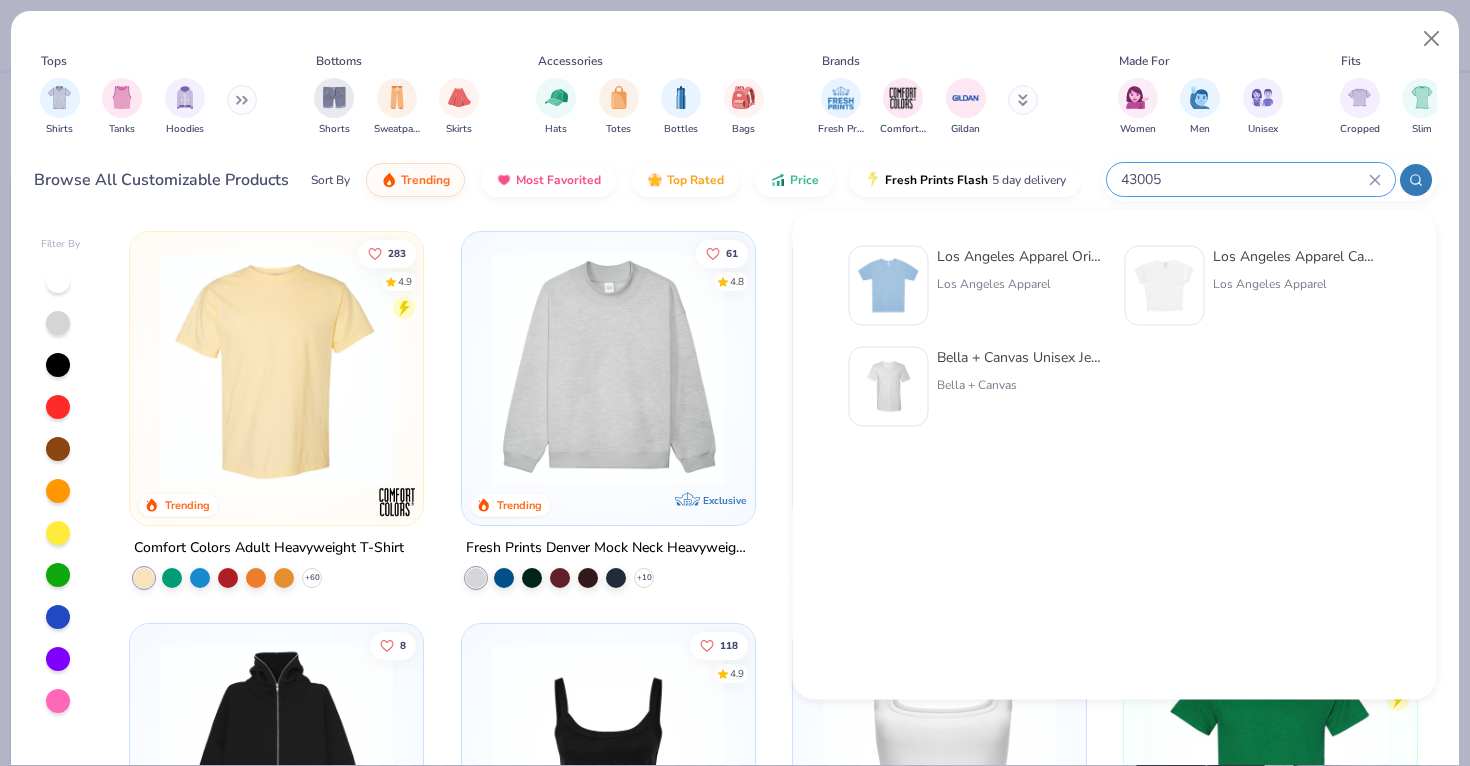 type on "43005" 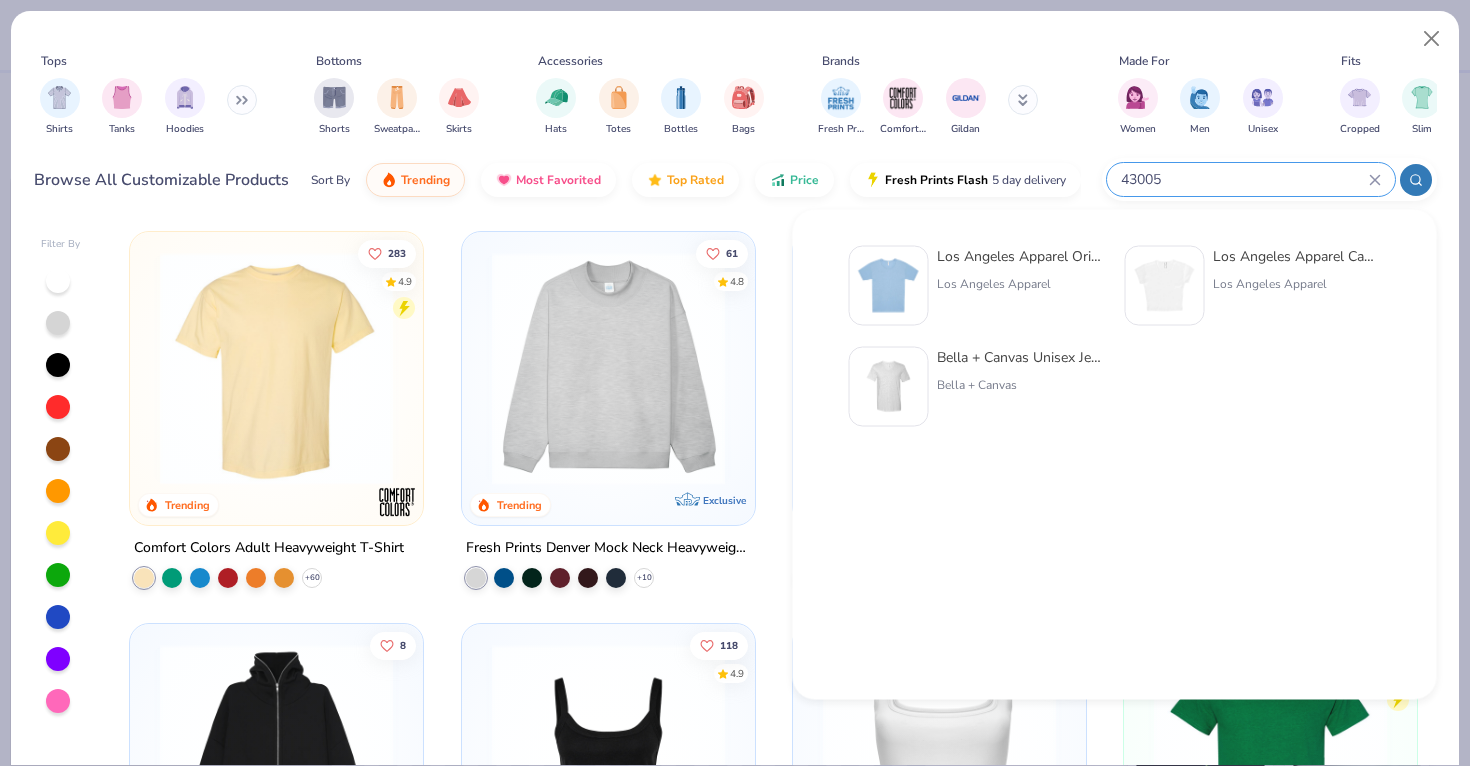 click at bounding box center [889, 286] 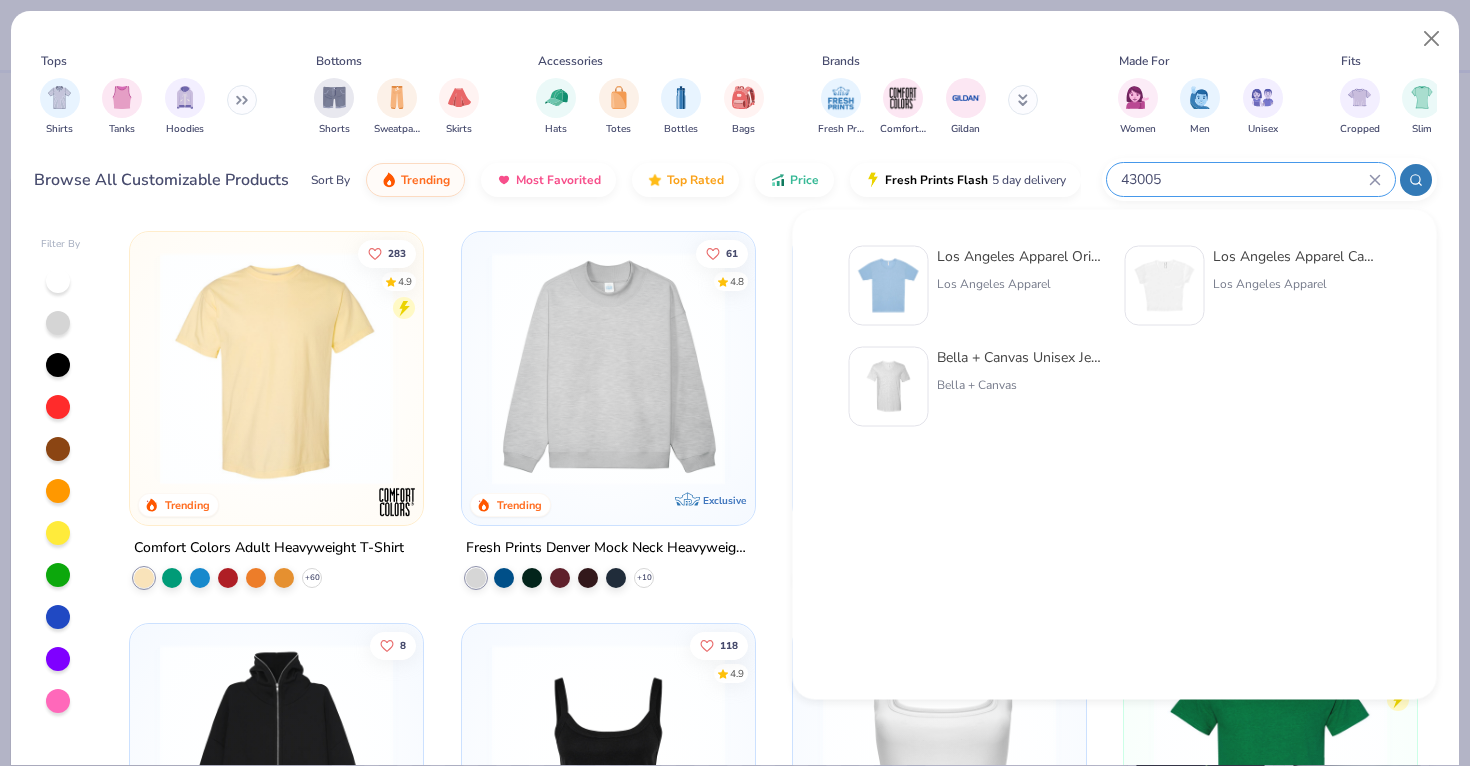type 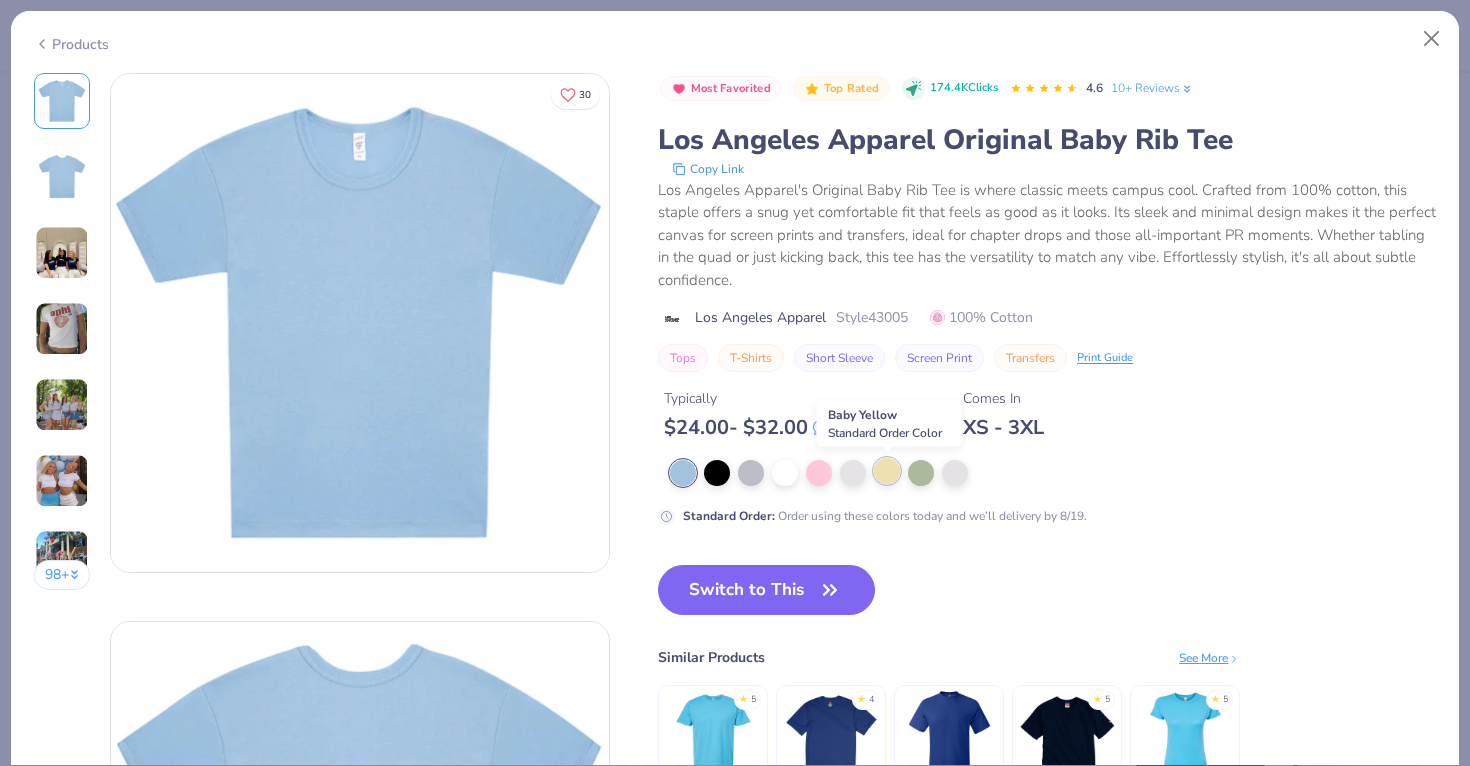 click at bounding box center (887, 471) 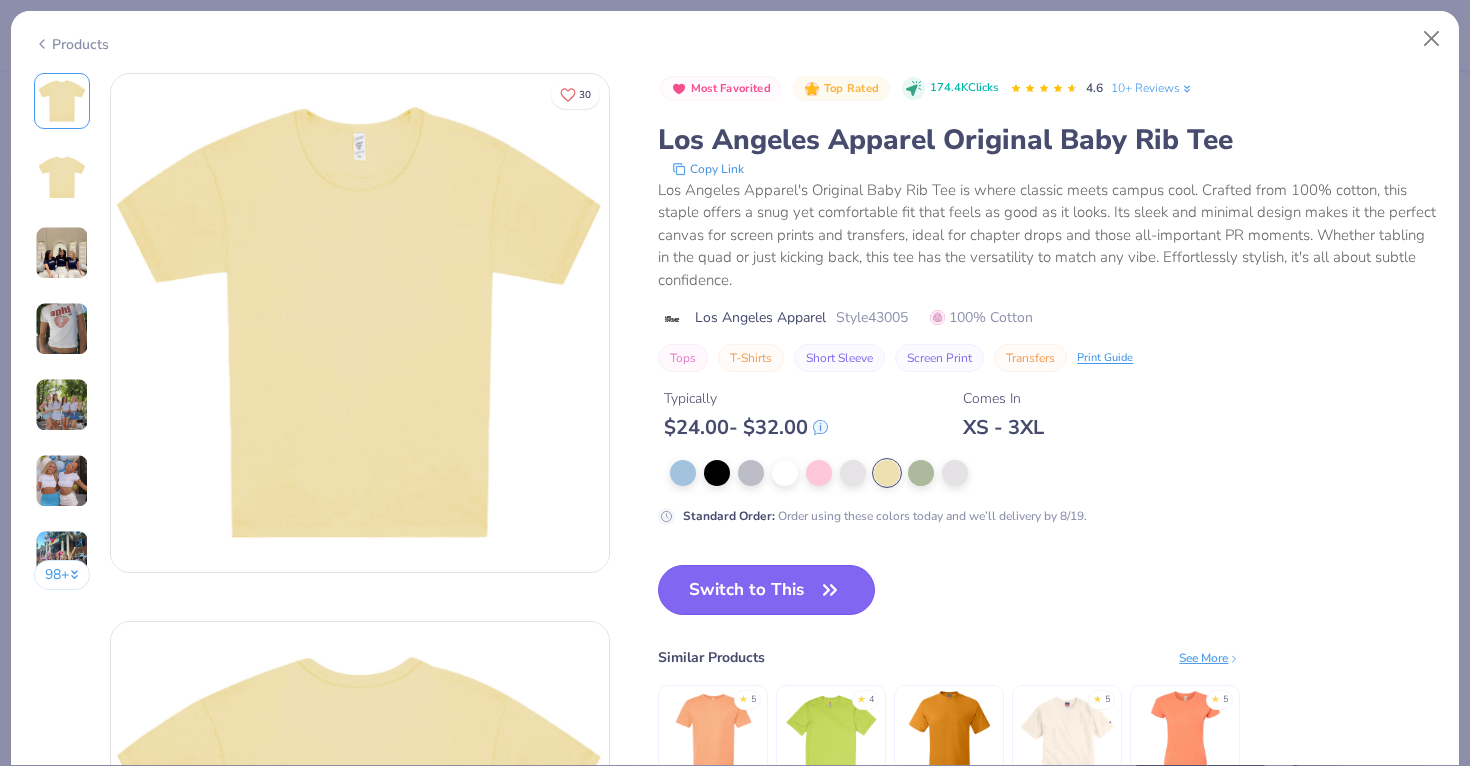 click on "Switch to This" at bounding box center (766, 590) 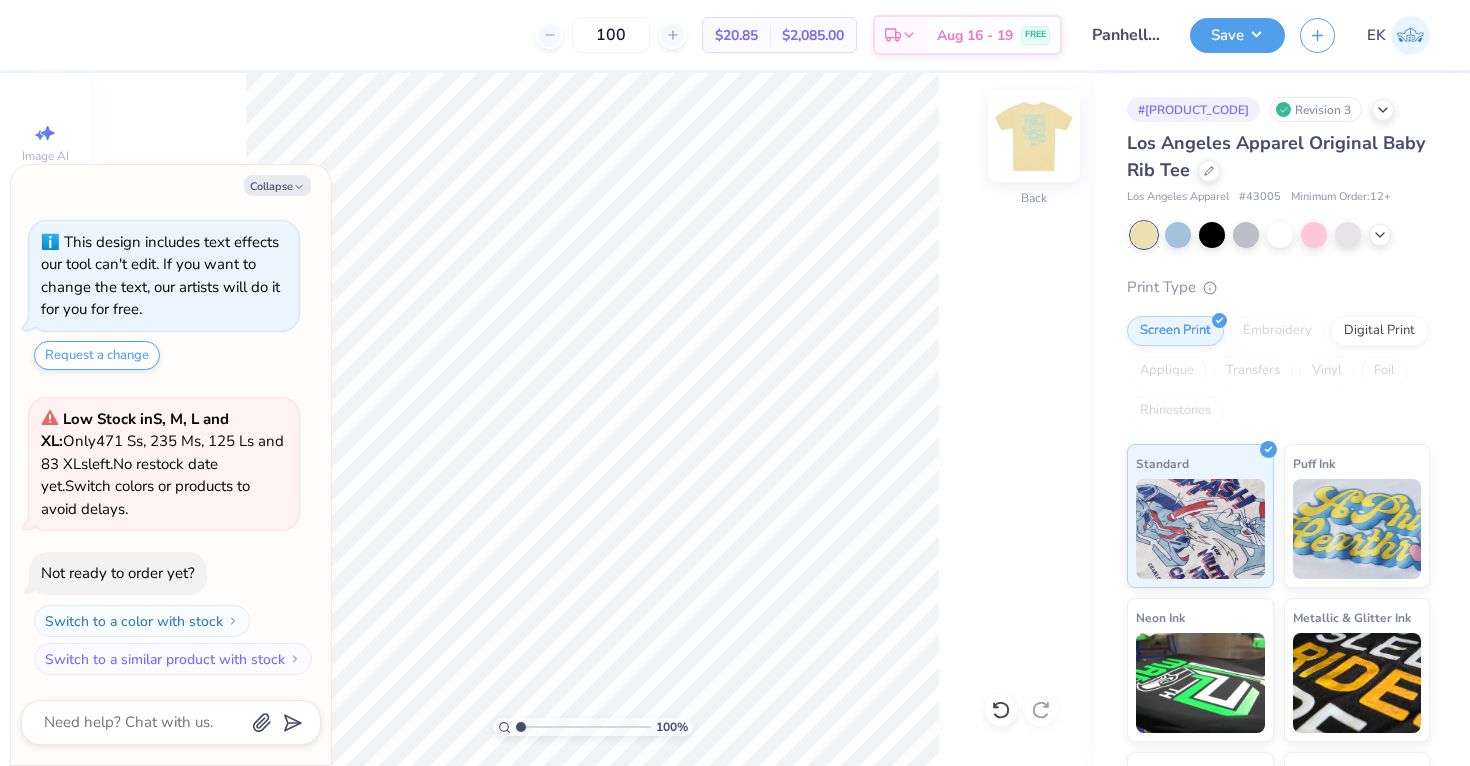 click at bounding box center (1034, 136) 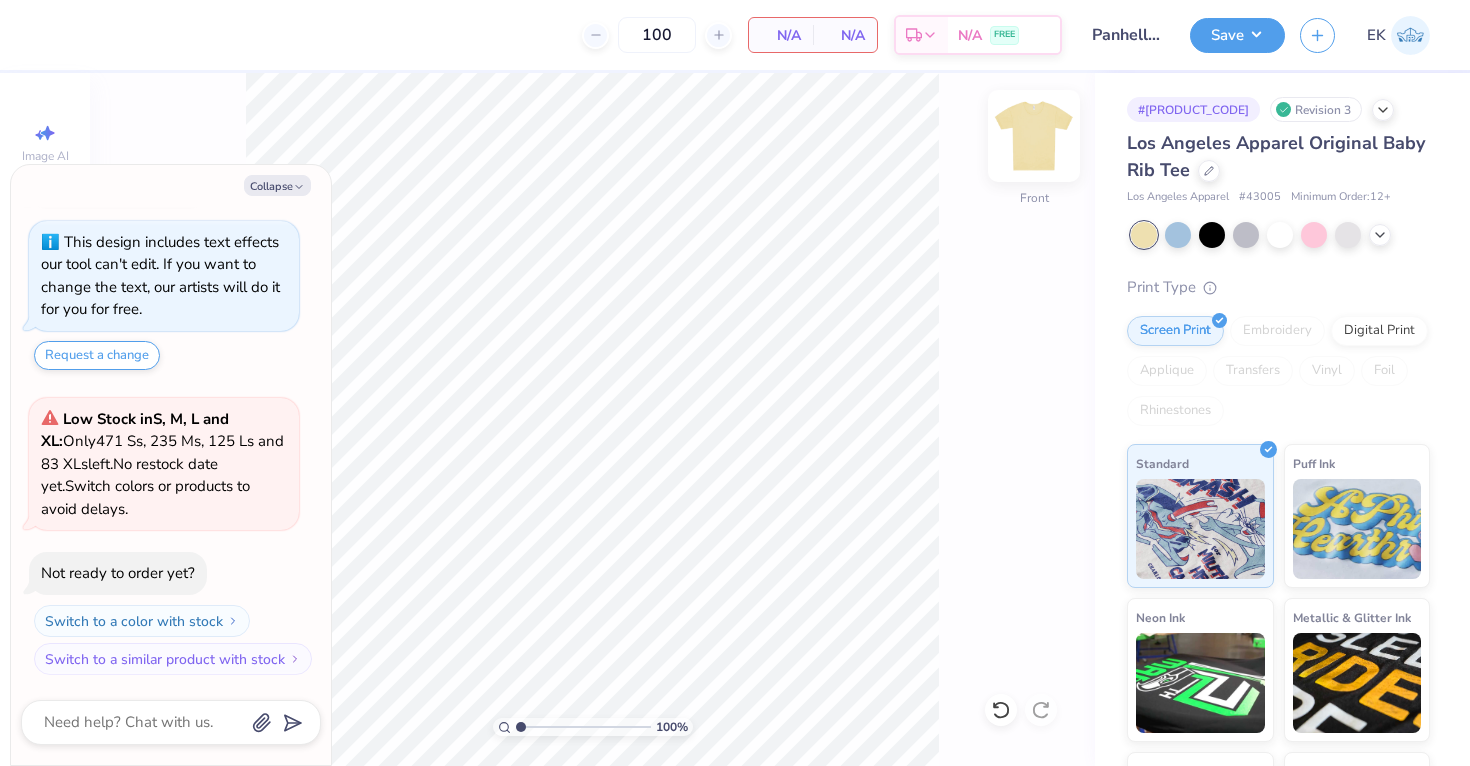 click at bounding box center (1034, 136) 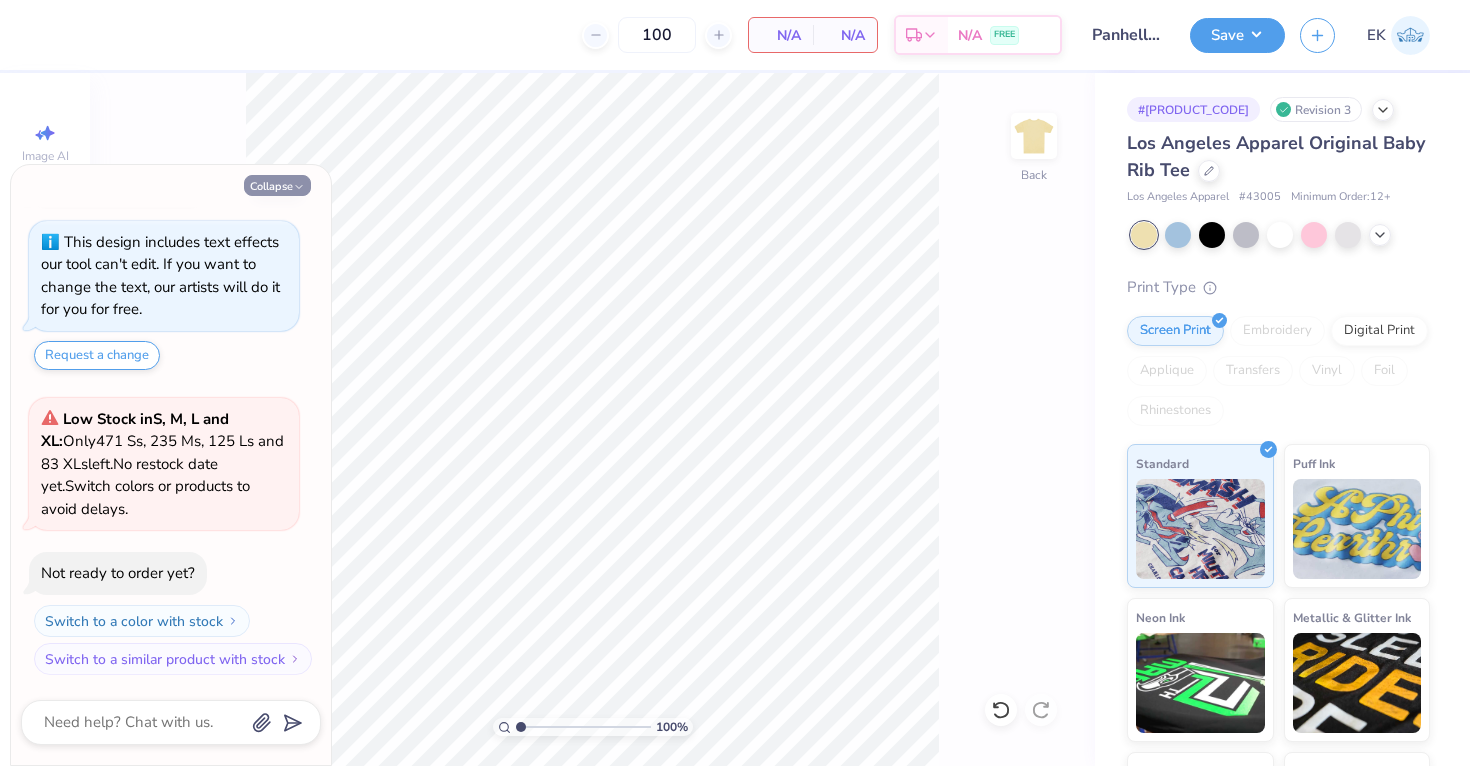 click on "Collapse" at bounding box center (277, 185) 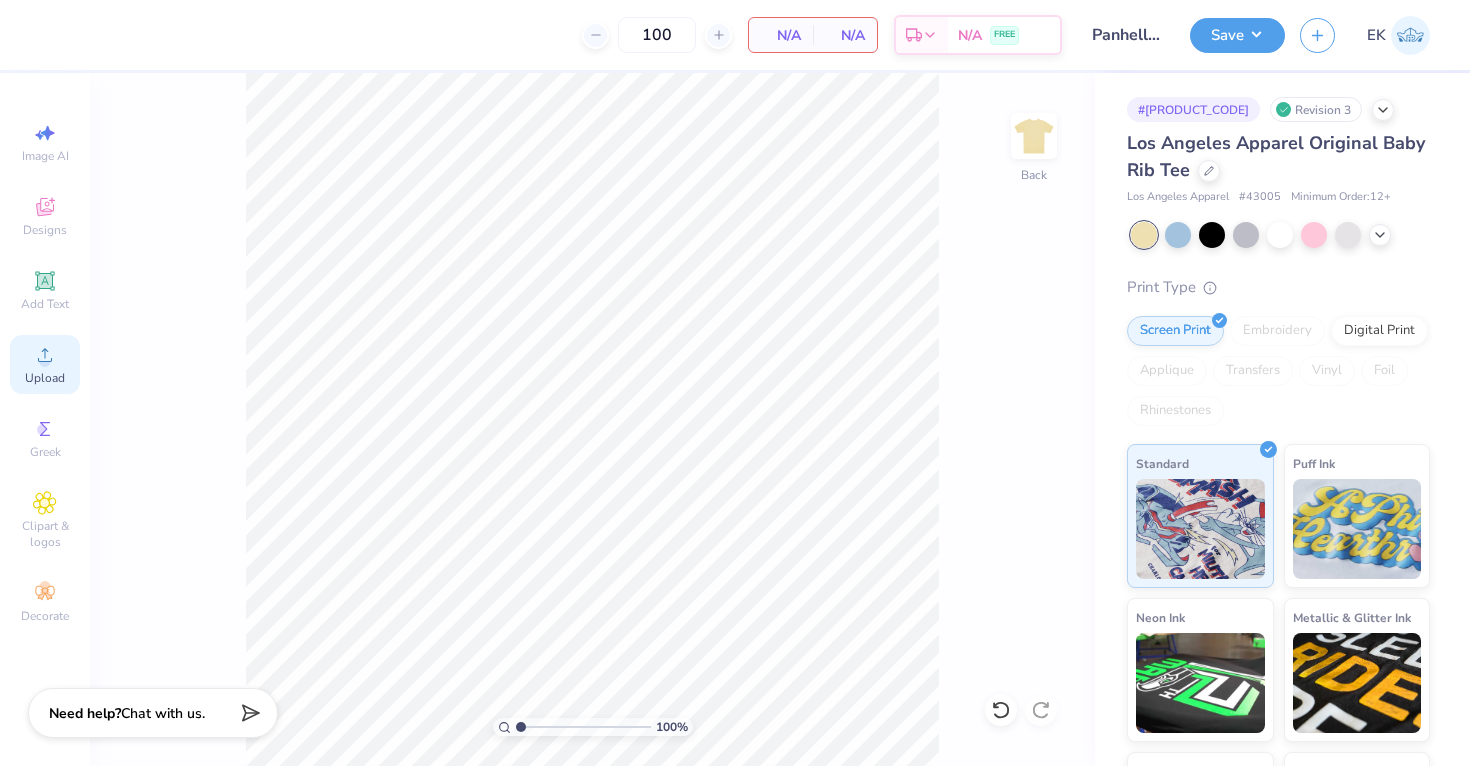 click 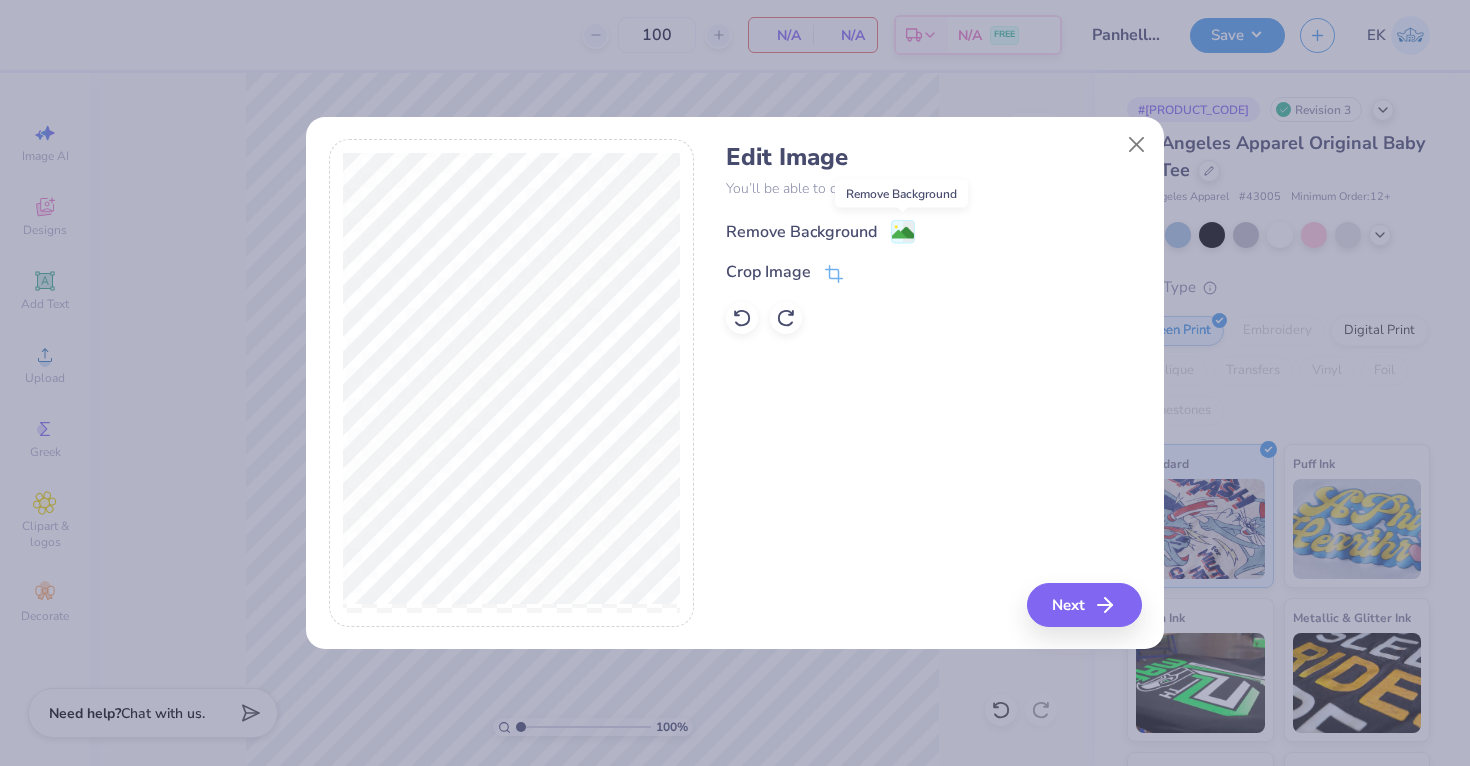 click 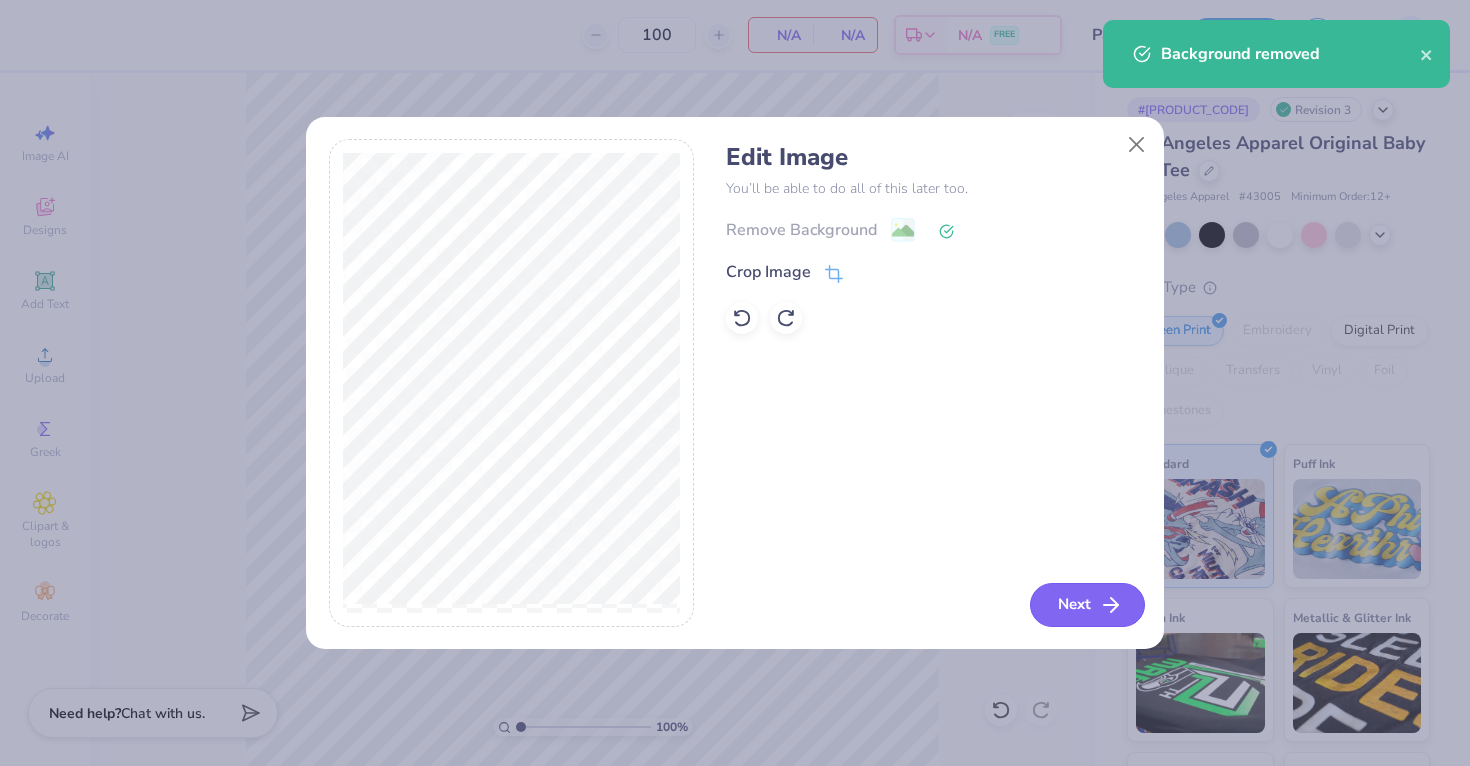 click on "Next" at bounding box center [1087, 605] 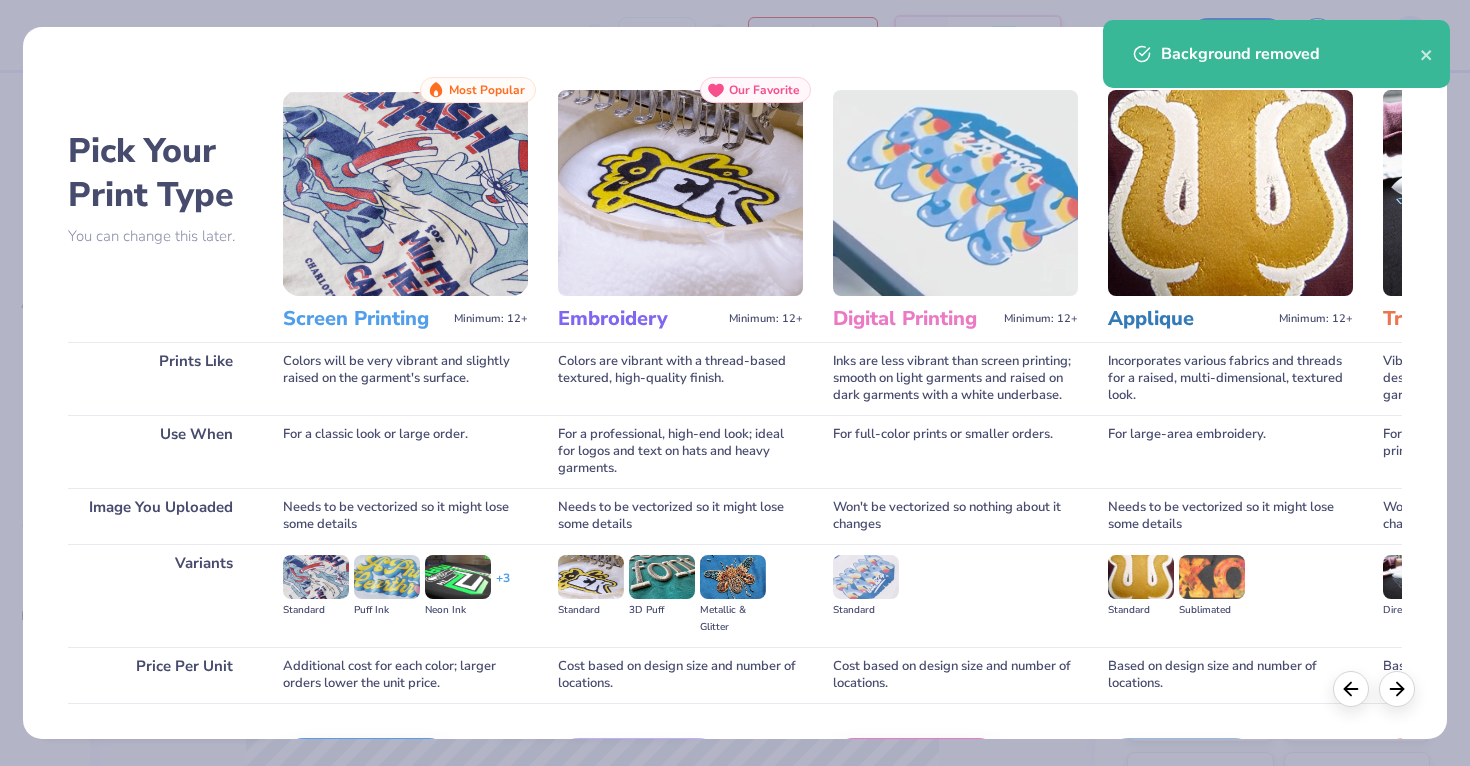 scroll, scrollTop: 131, scrollLeft: 0, axis: vertical 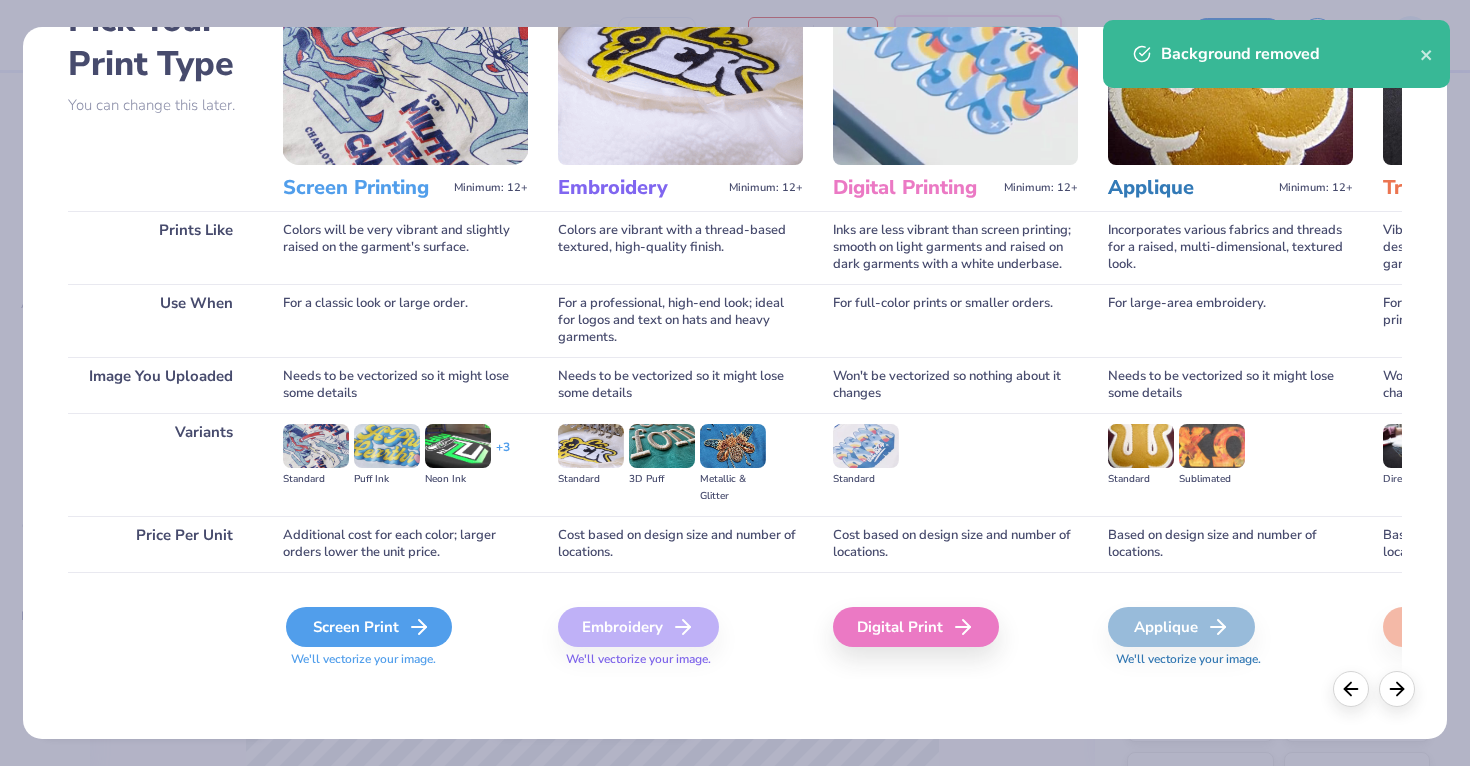 click on "Screen Print" at bounding box center (369, 627) 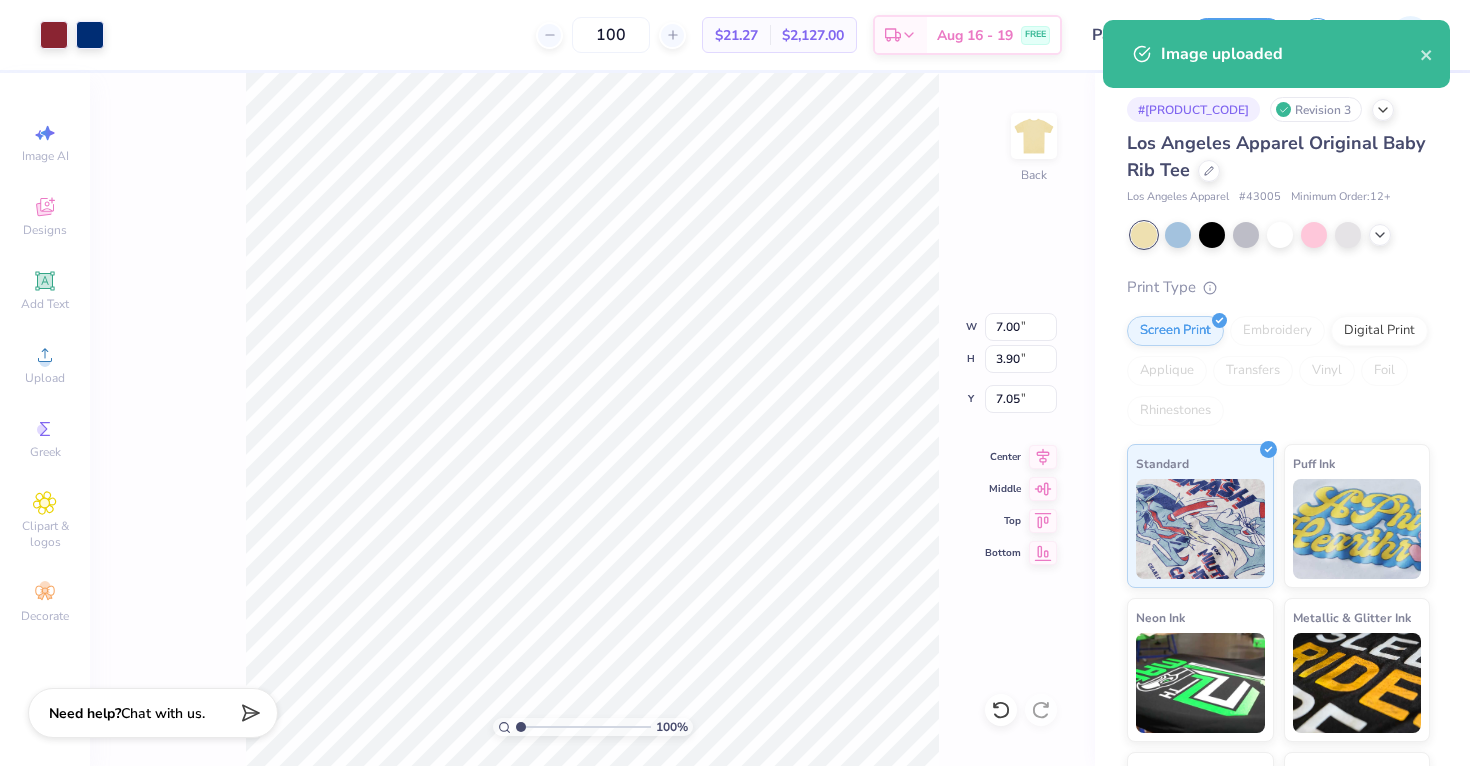 type on "2.51" 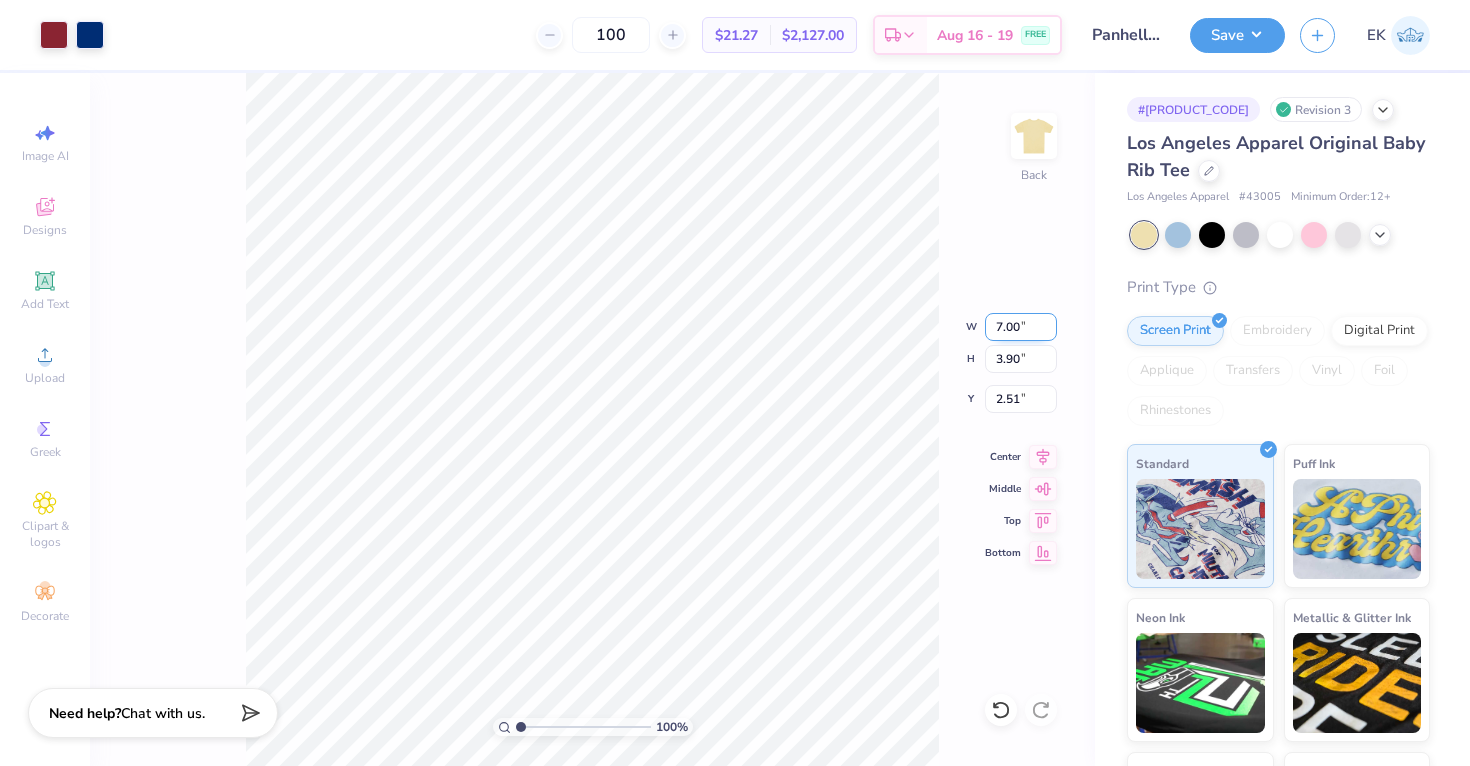 click on "7.00" at bounding box center (1021, 327) 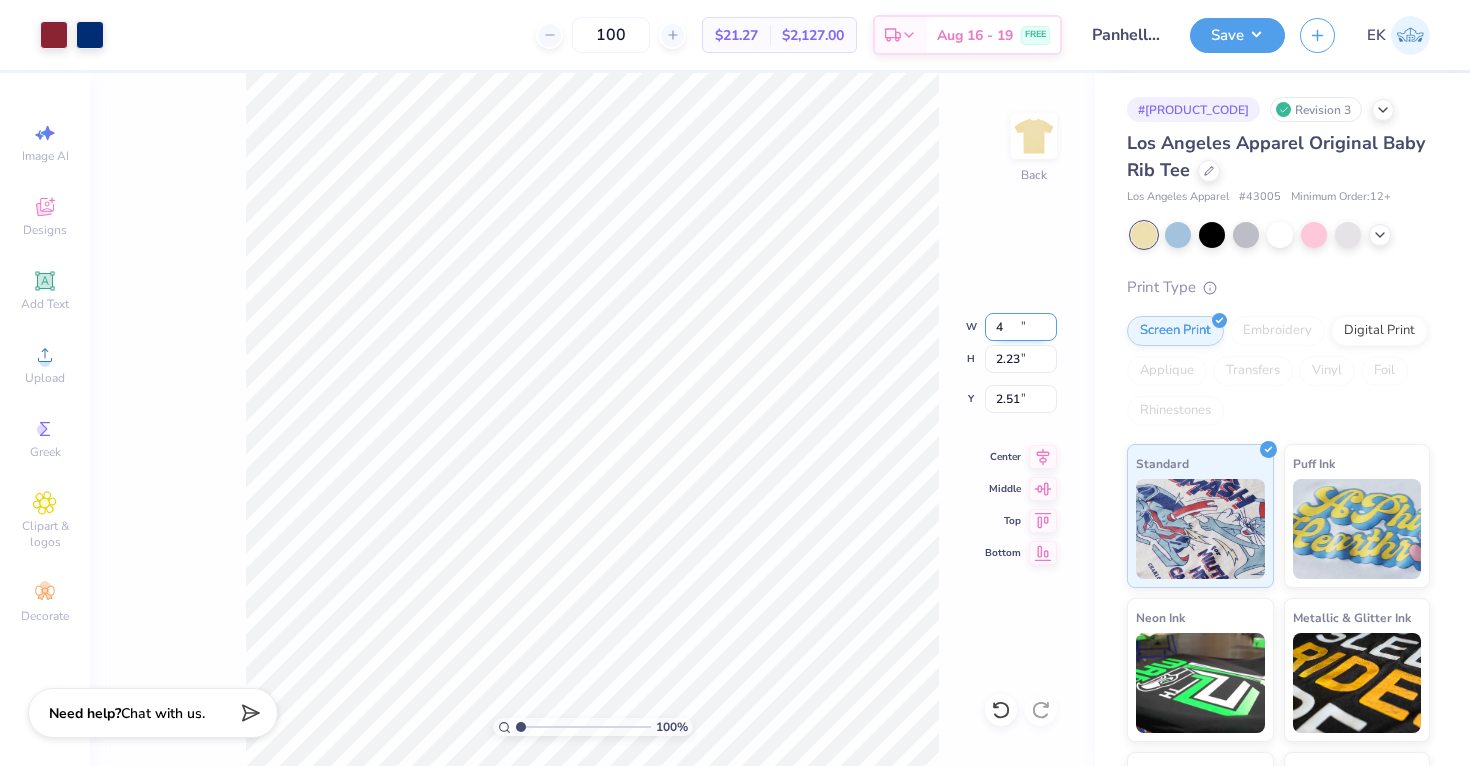 type on "4.00" 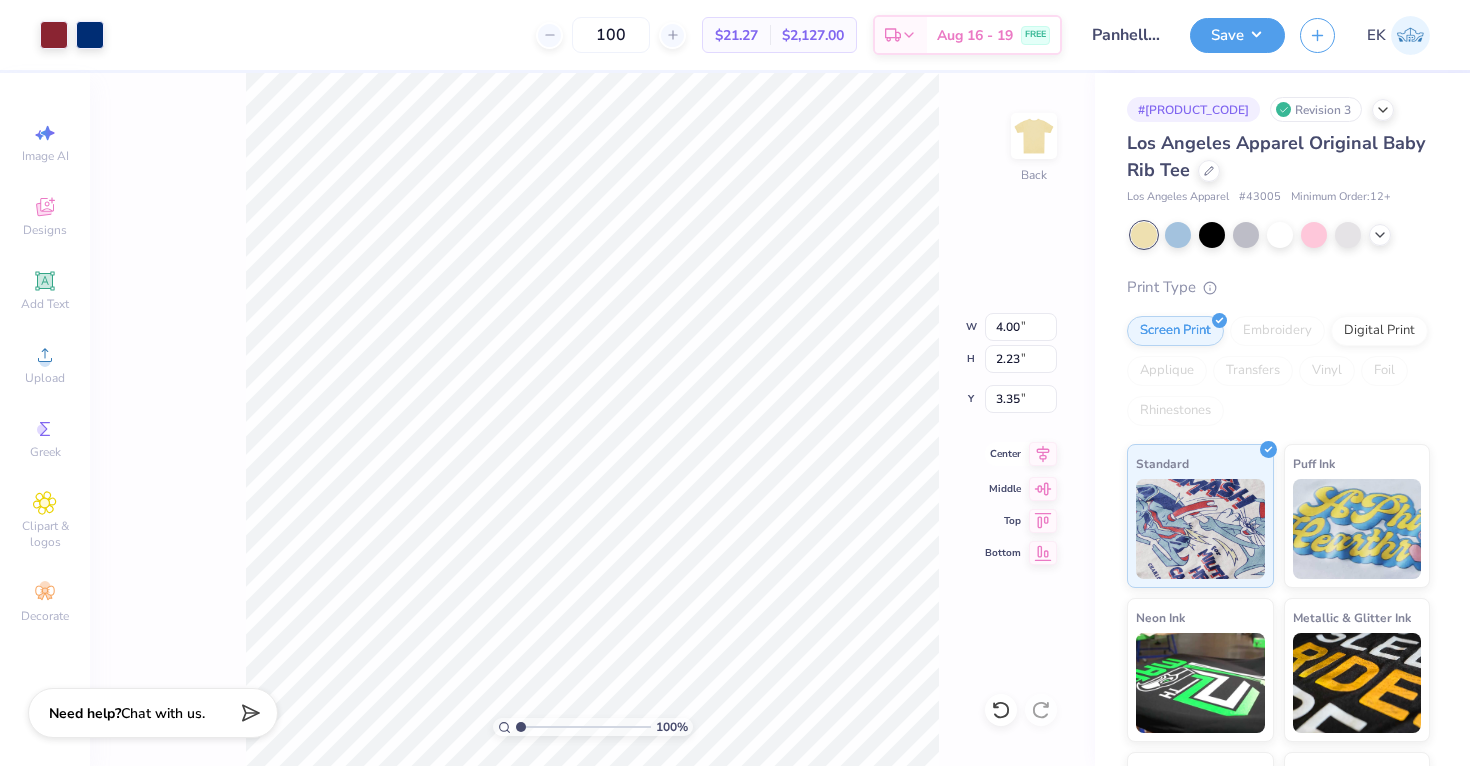 click 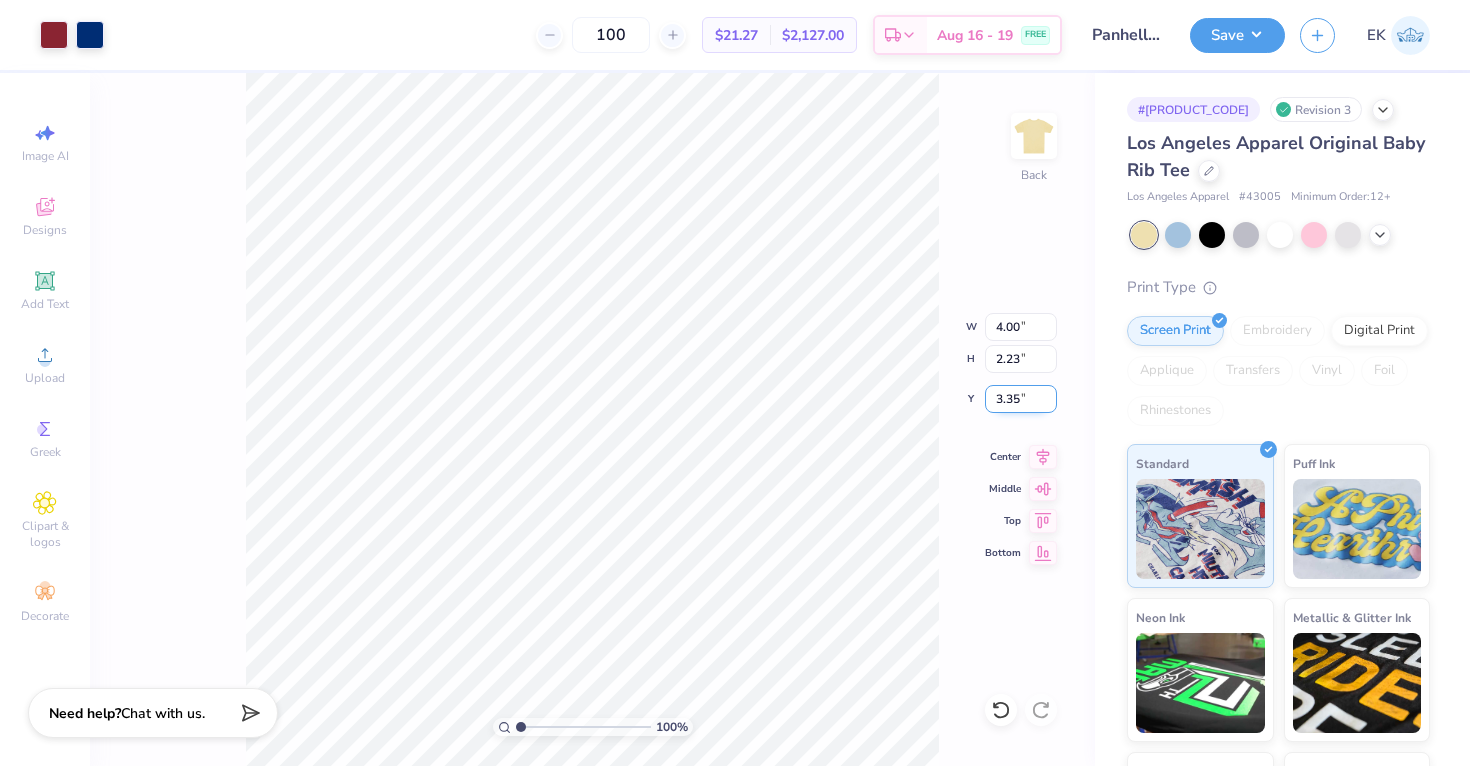 click on "3.35" at bounding box center [1021, 399] 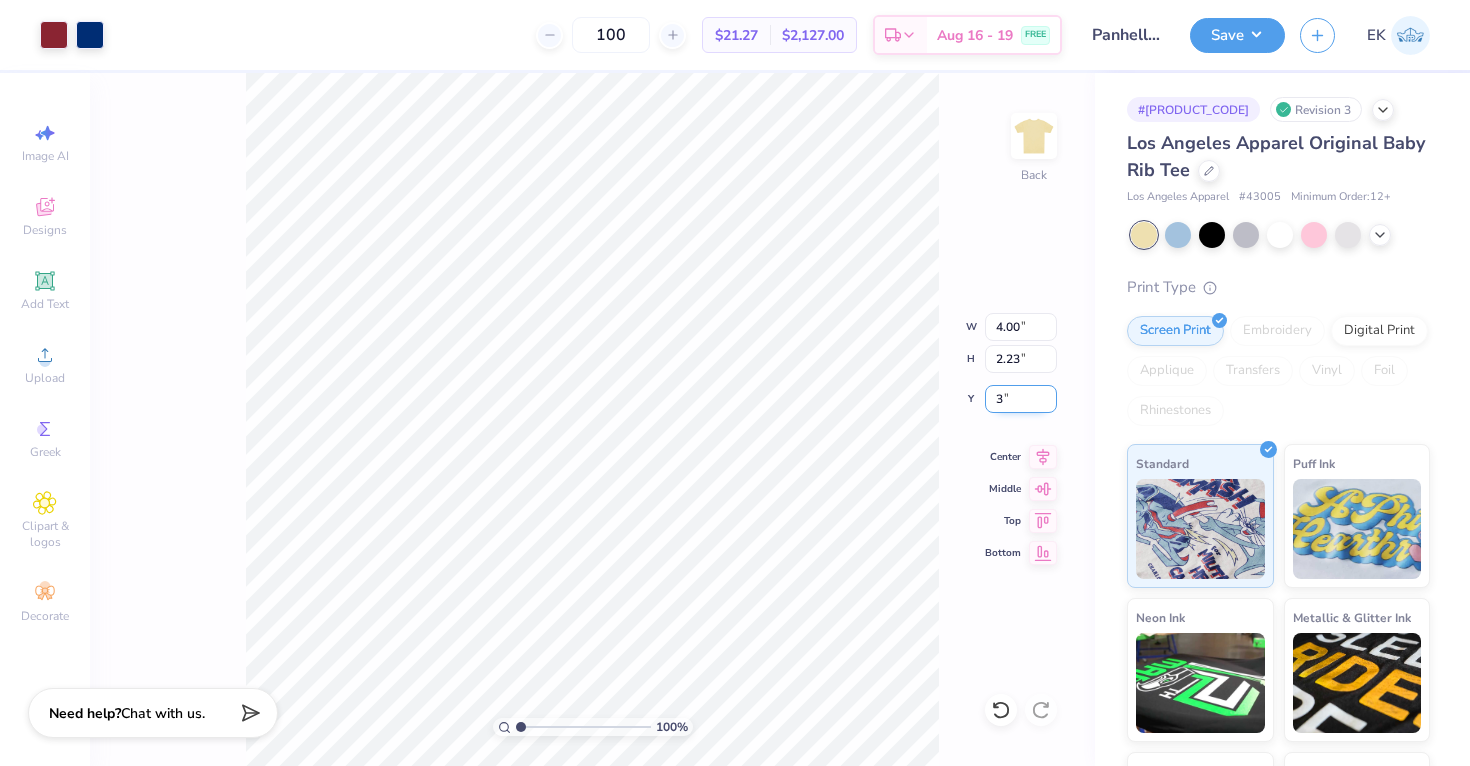 type on "3.00" 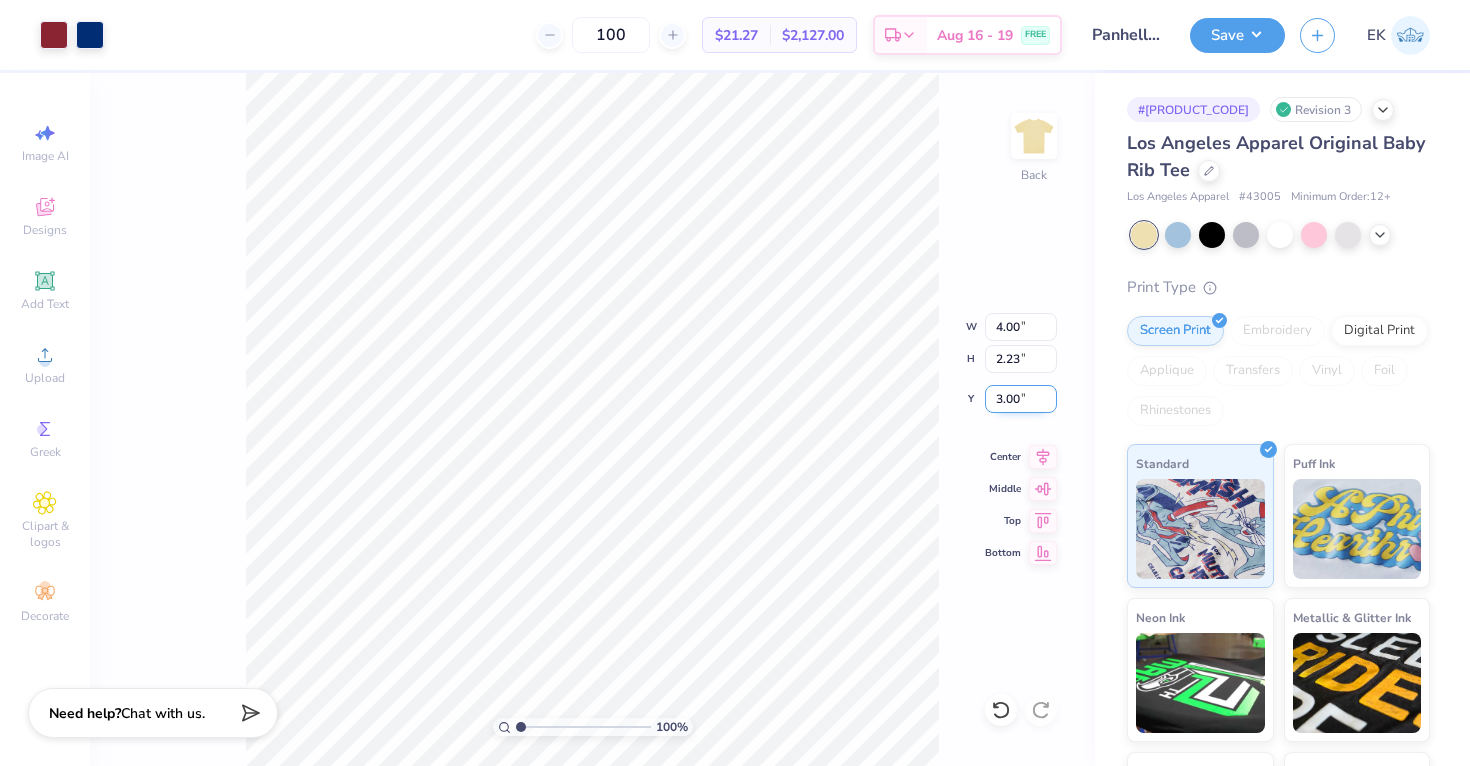 click on "3.00" at bounding box center [1021, 399] 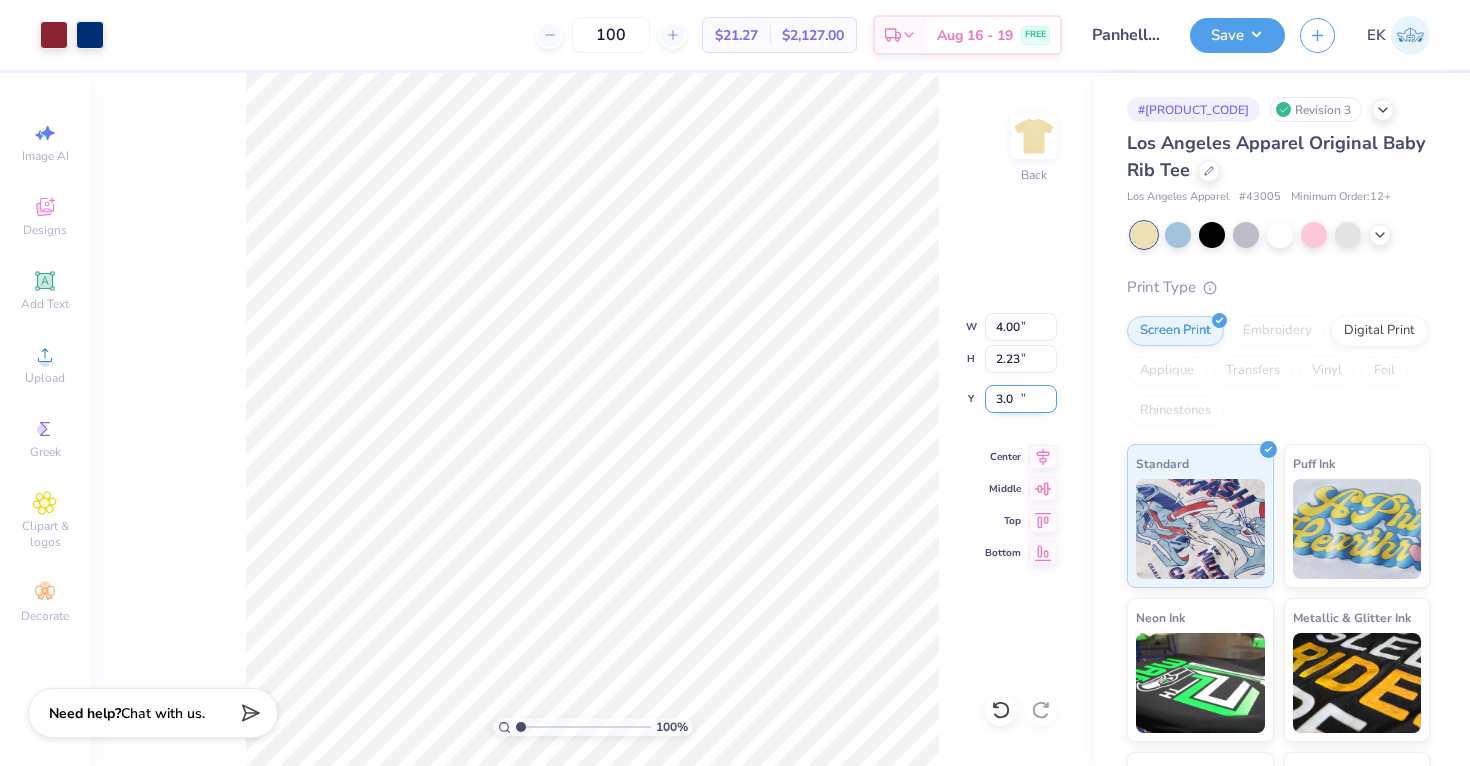 type on "3" 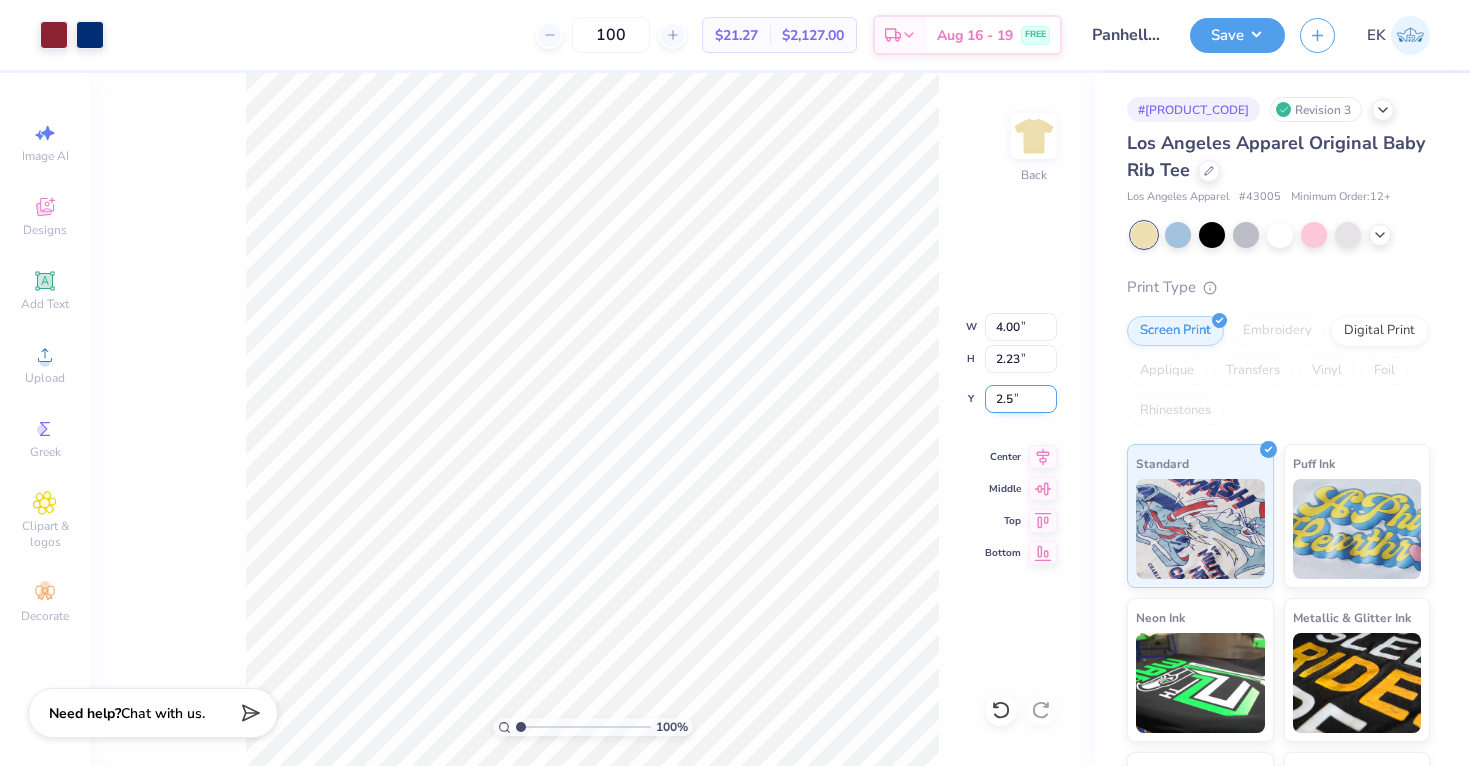 type on "2.50" 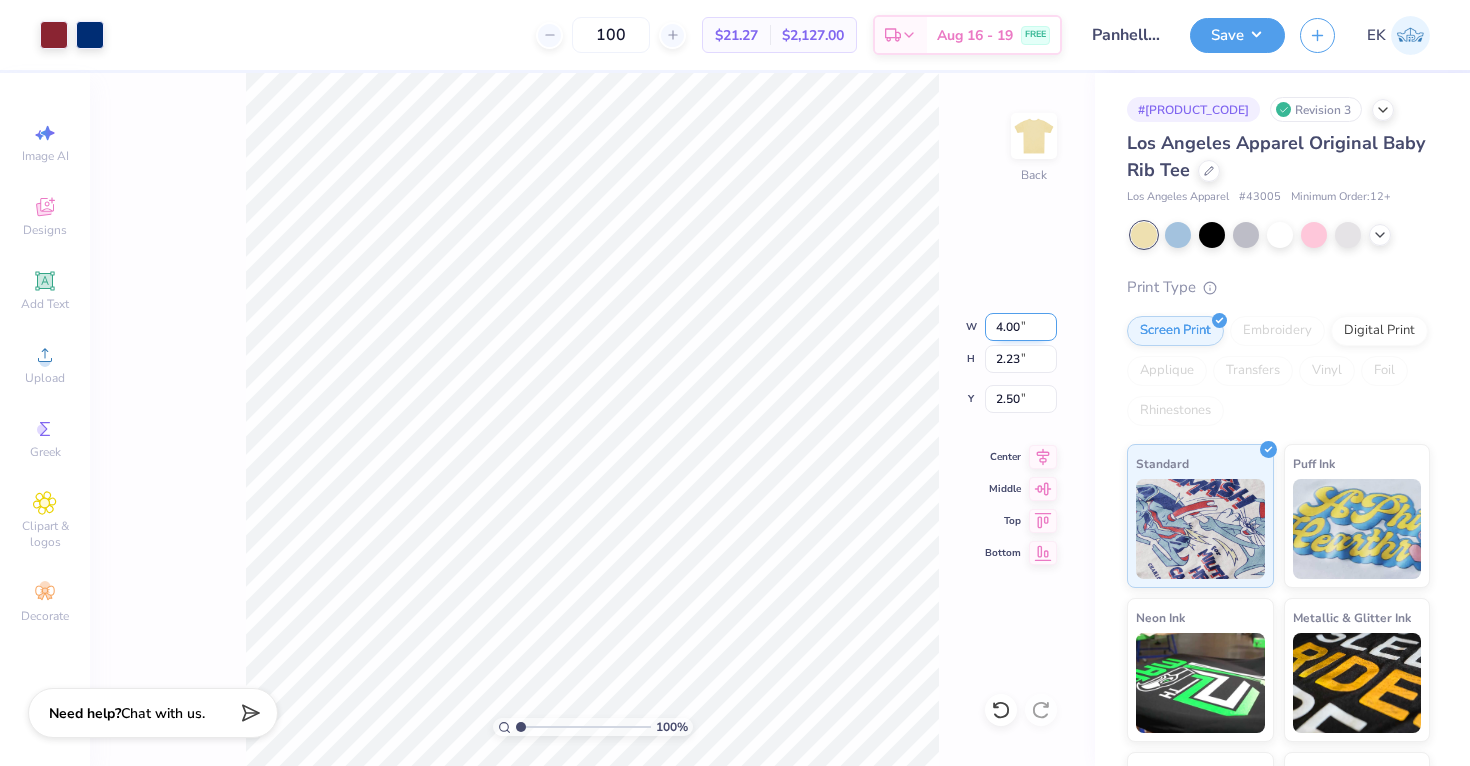 click on "4.00" at bounding box center [1021, 327] 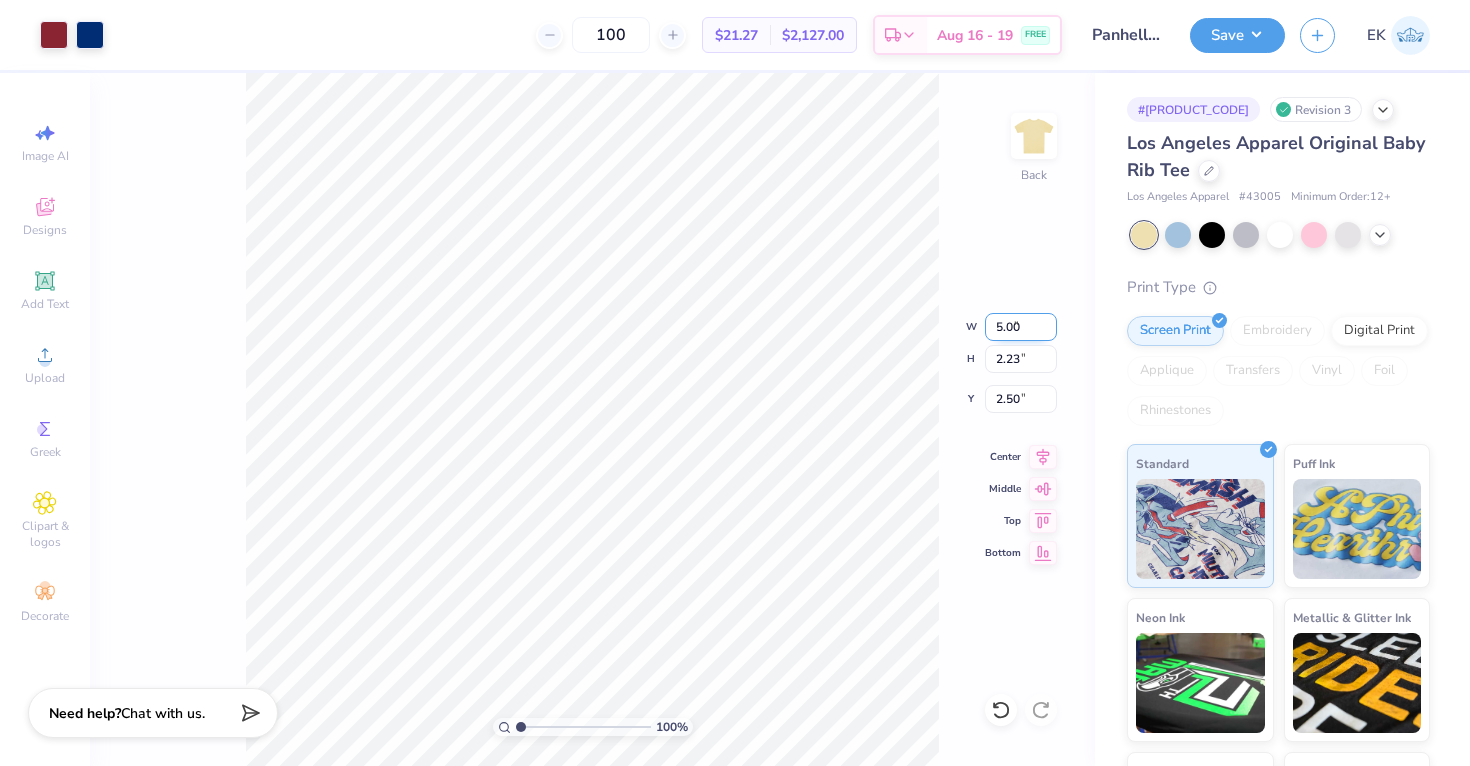 type on "5.00" 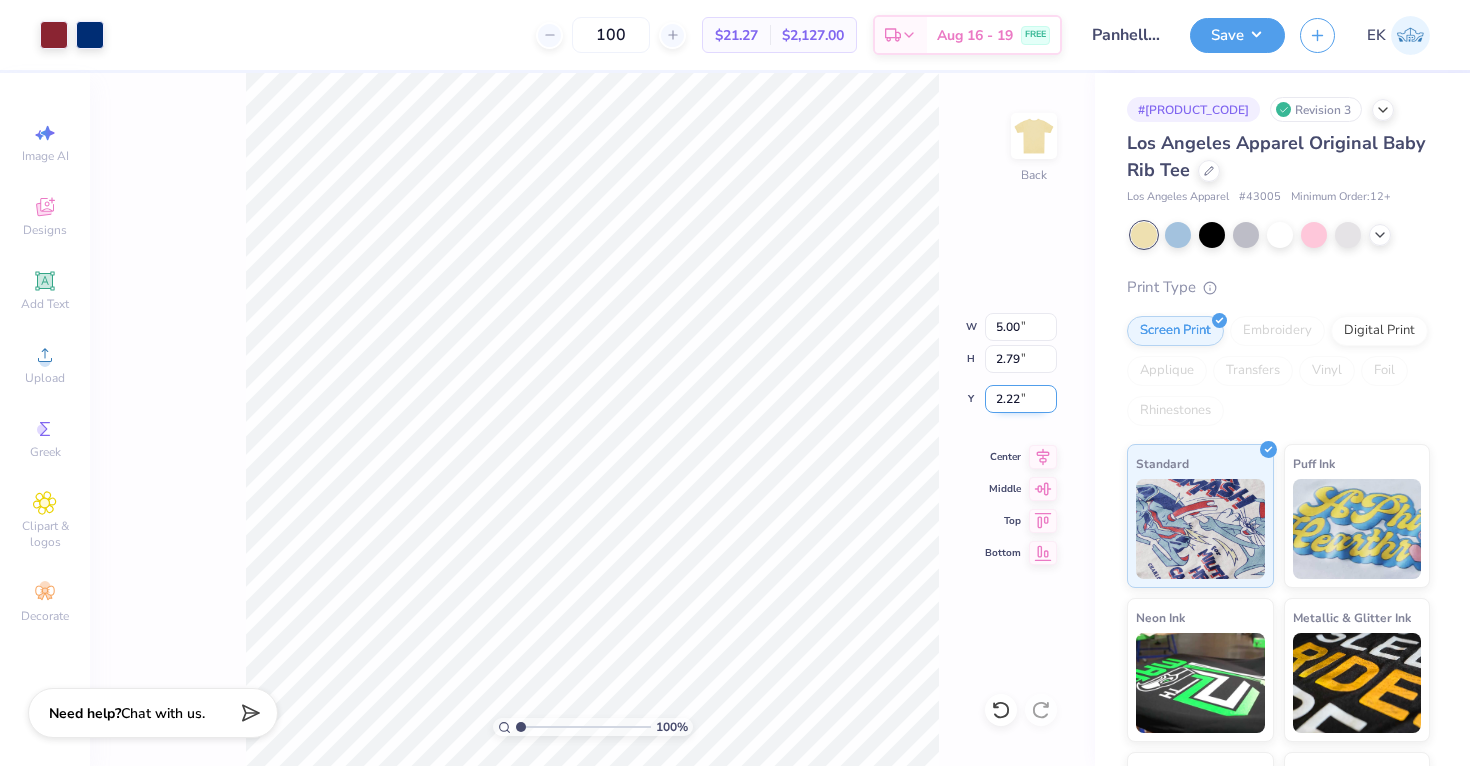 click on "2.22" at bounding box center [1021, 399] 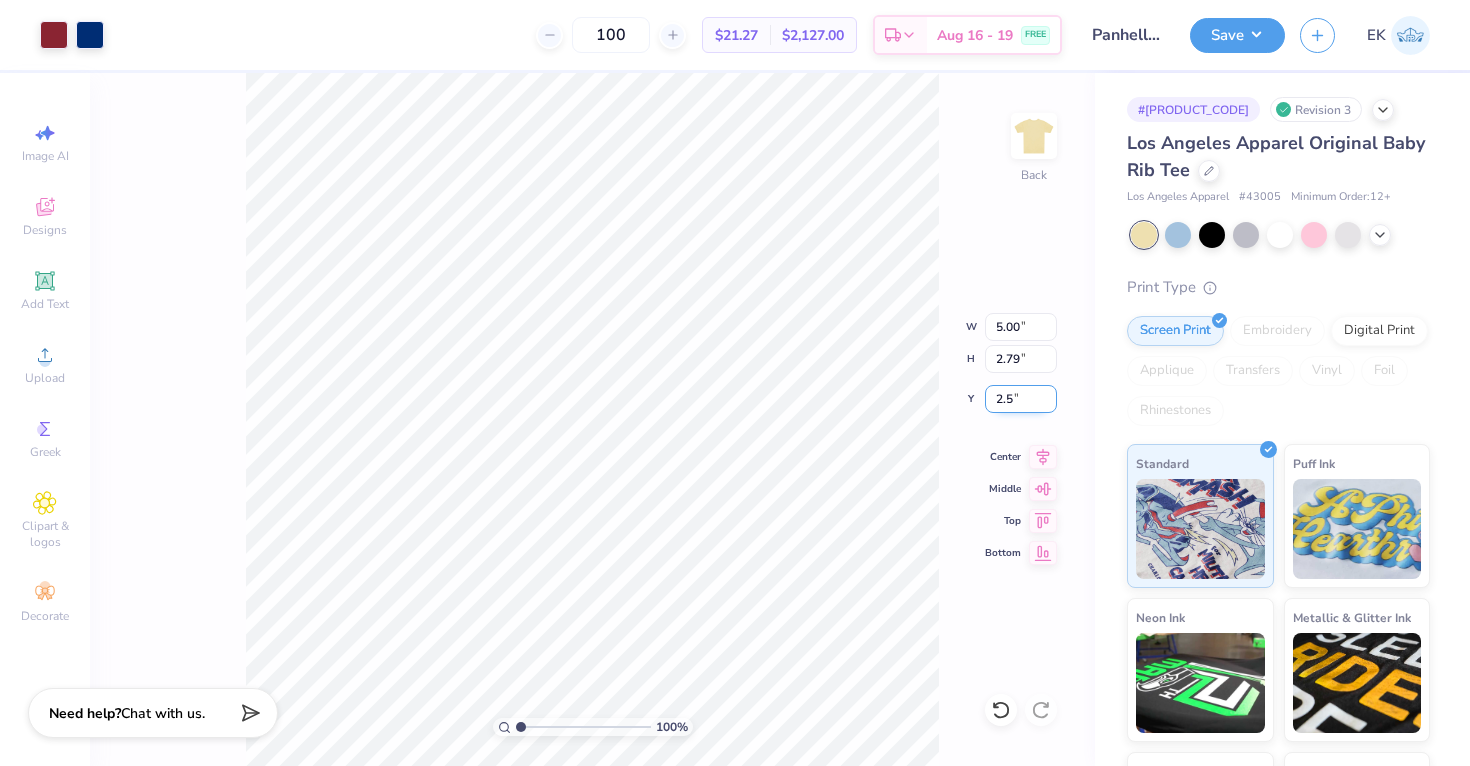 type on "2.50" 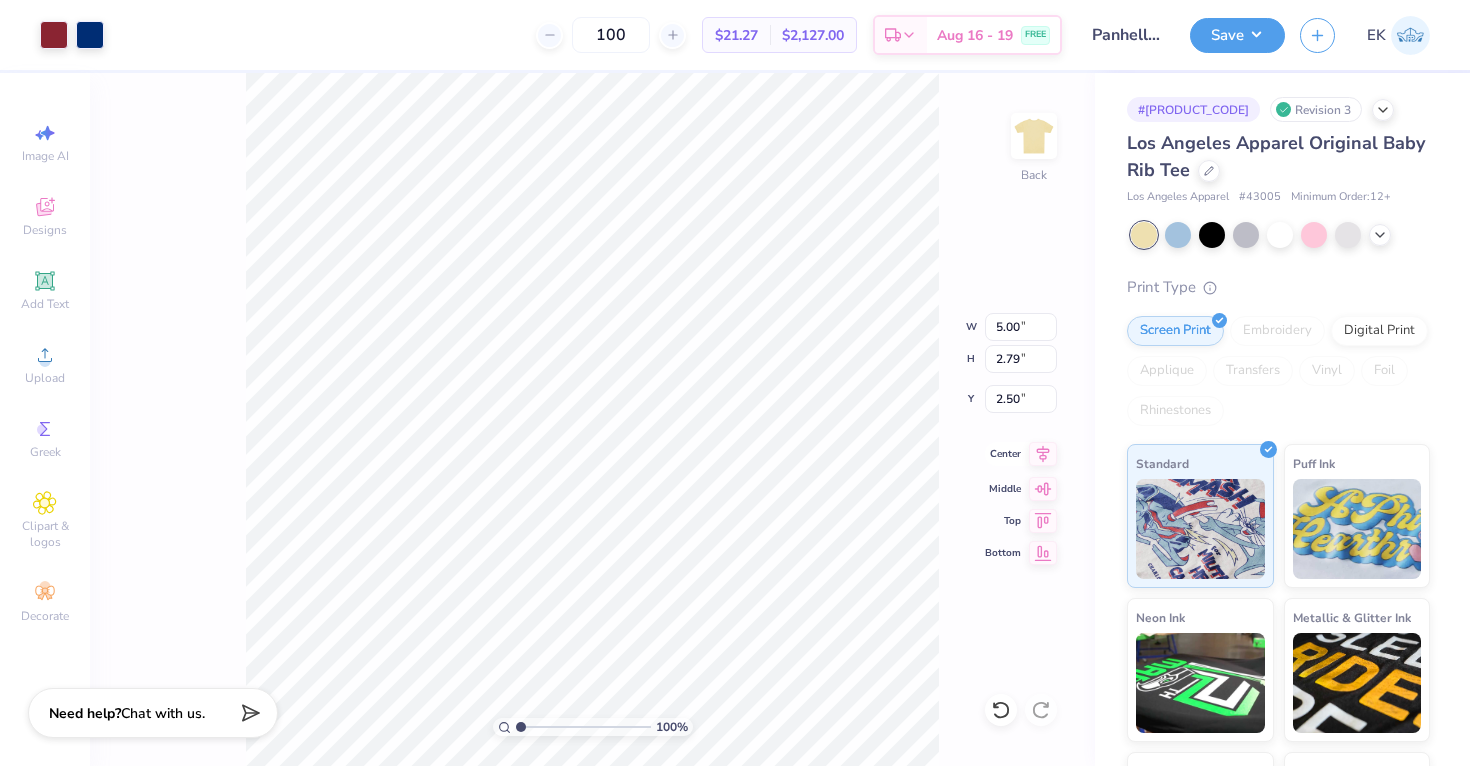 click 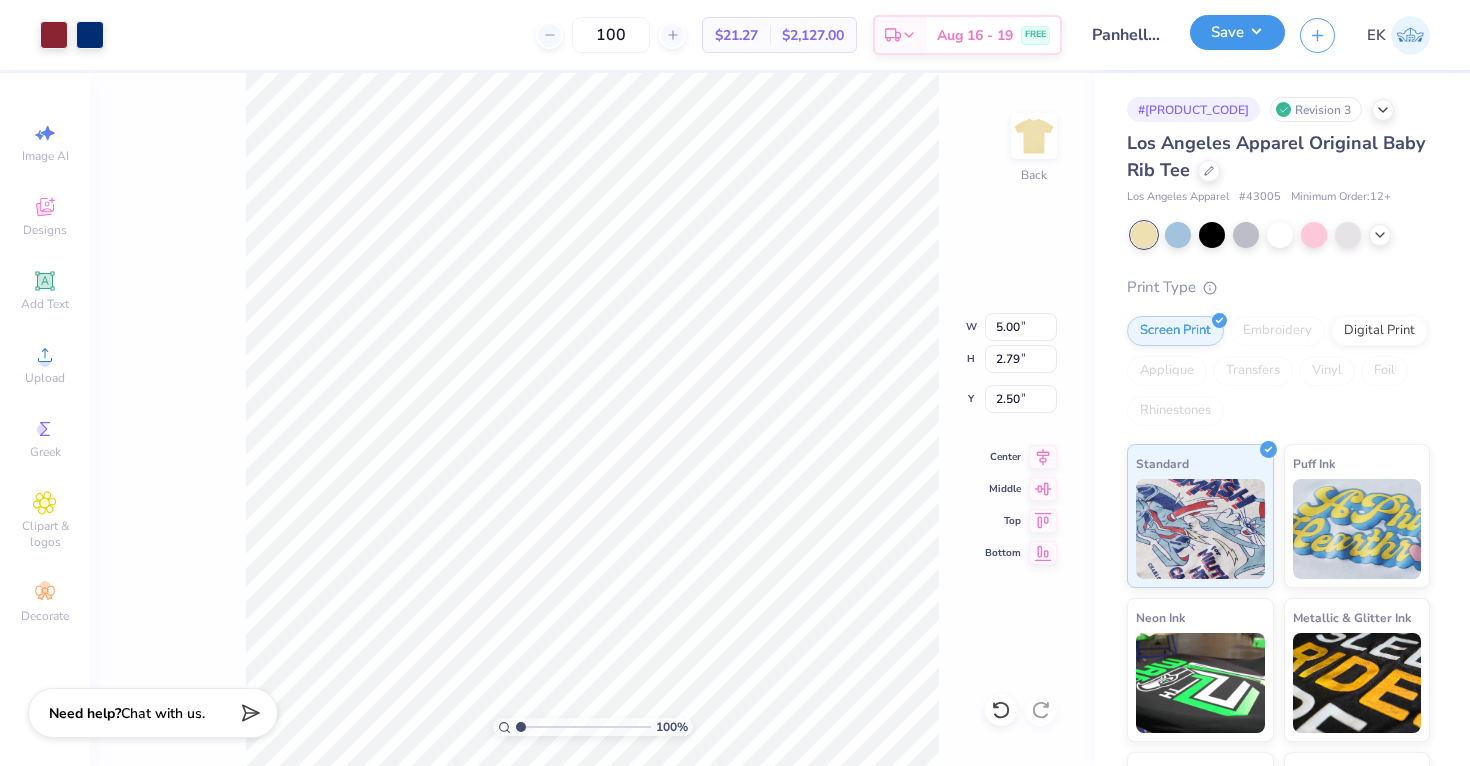 click on "Save" at bounding box center [1237, 32] 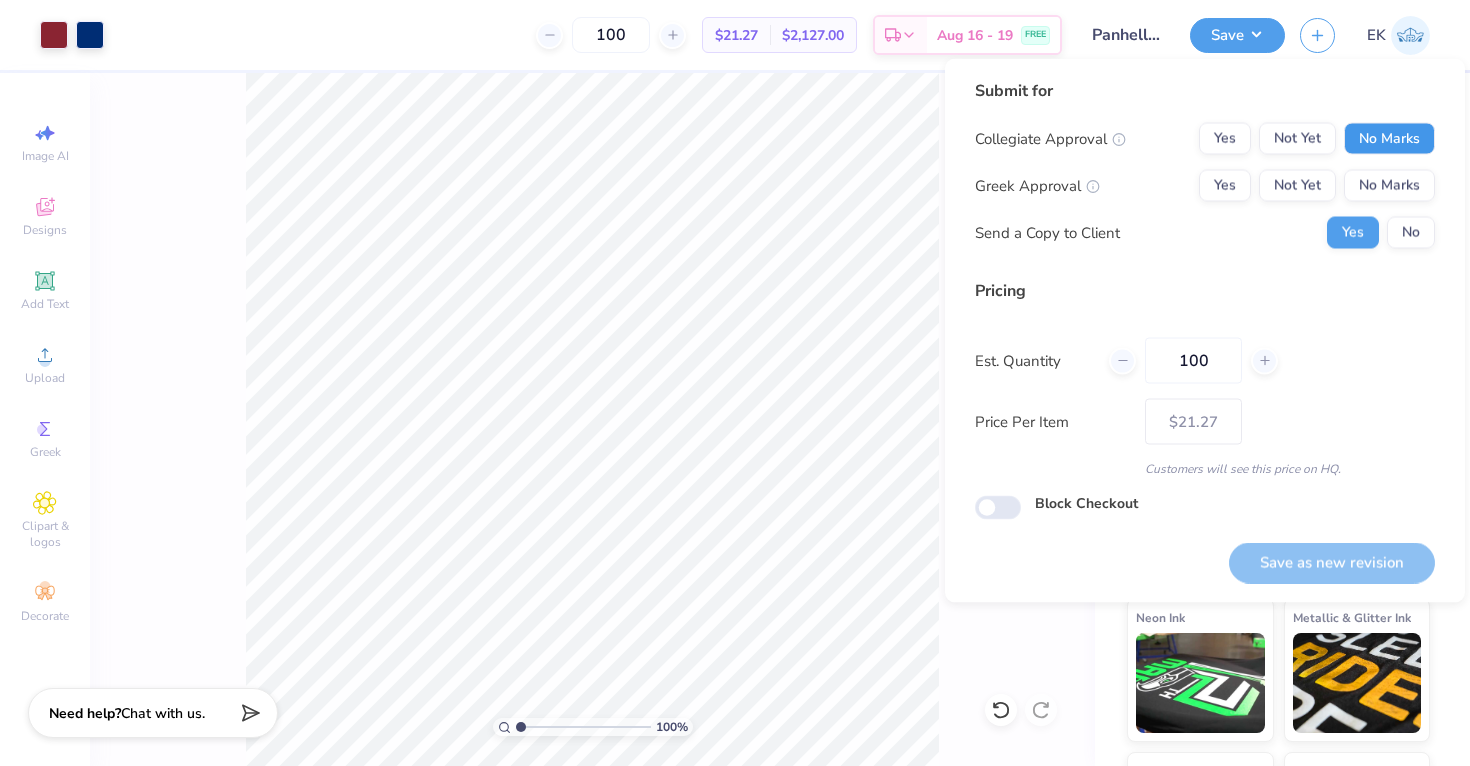 click on "No Marks" at bounding box center [1389, 139] 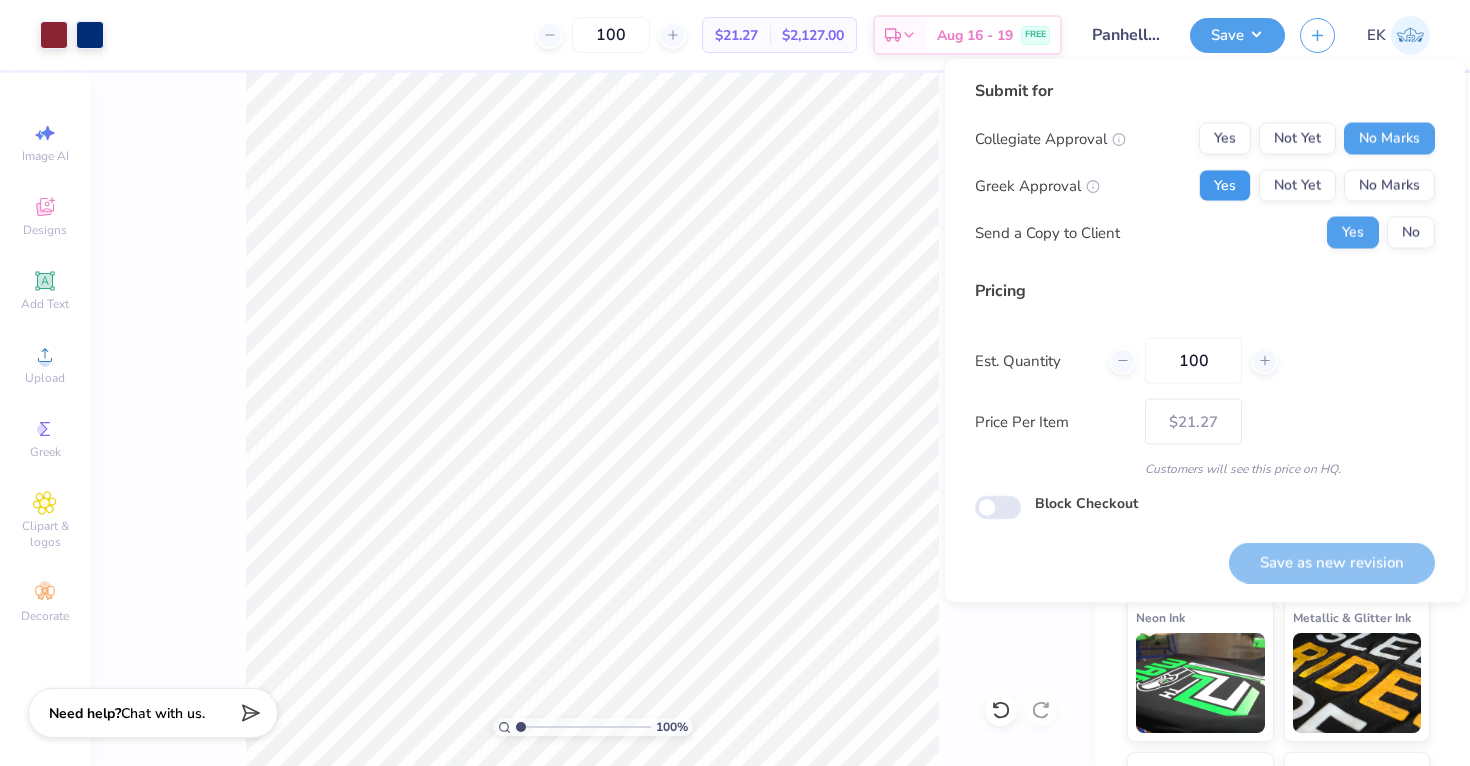 click on "Yes" at bounding box center (1225, 186) 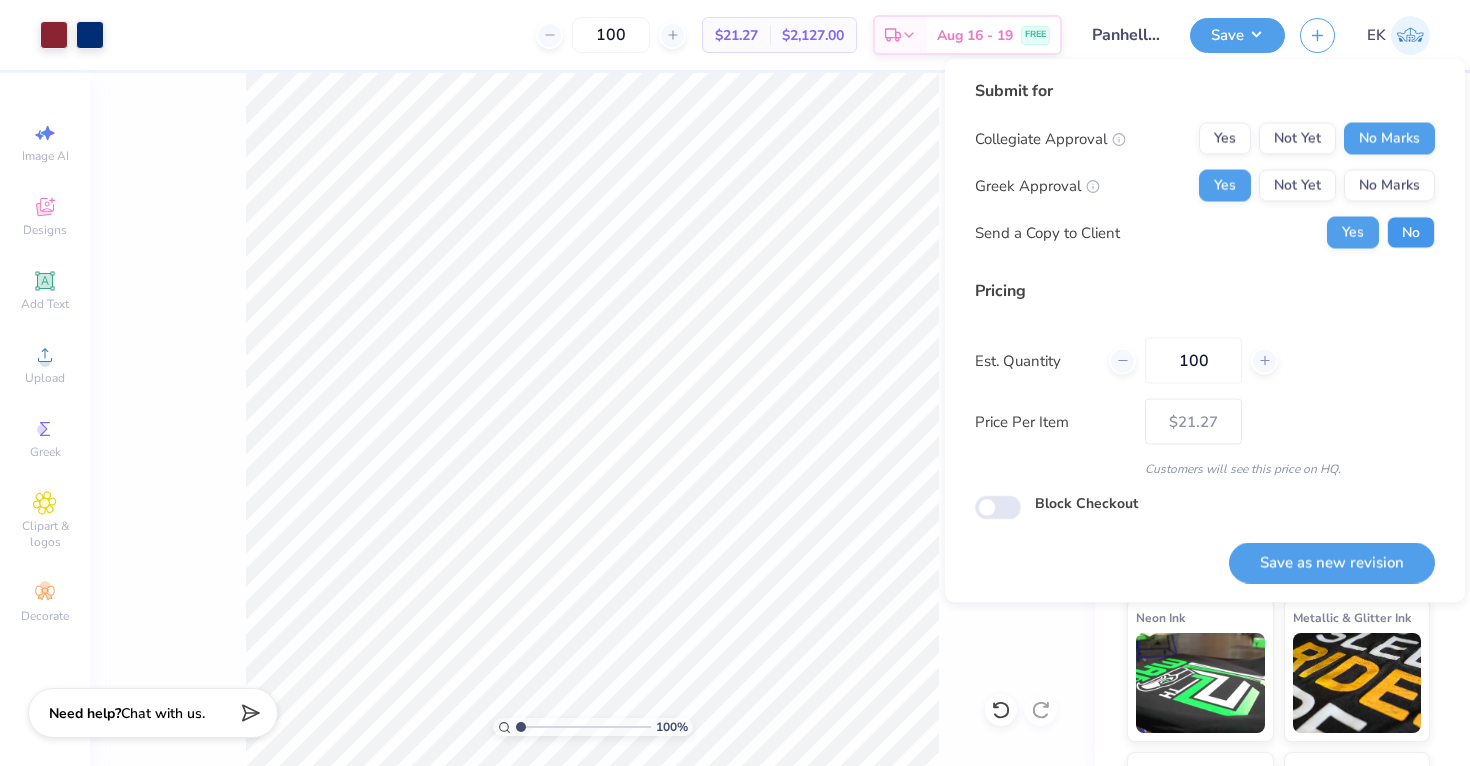 click on "No" at bounding box center [1411, 233] 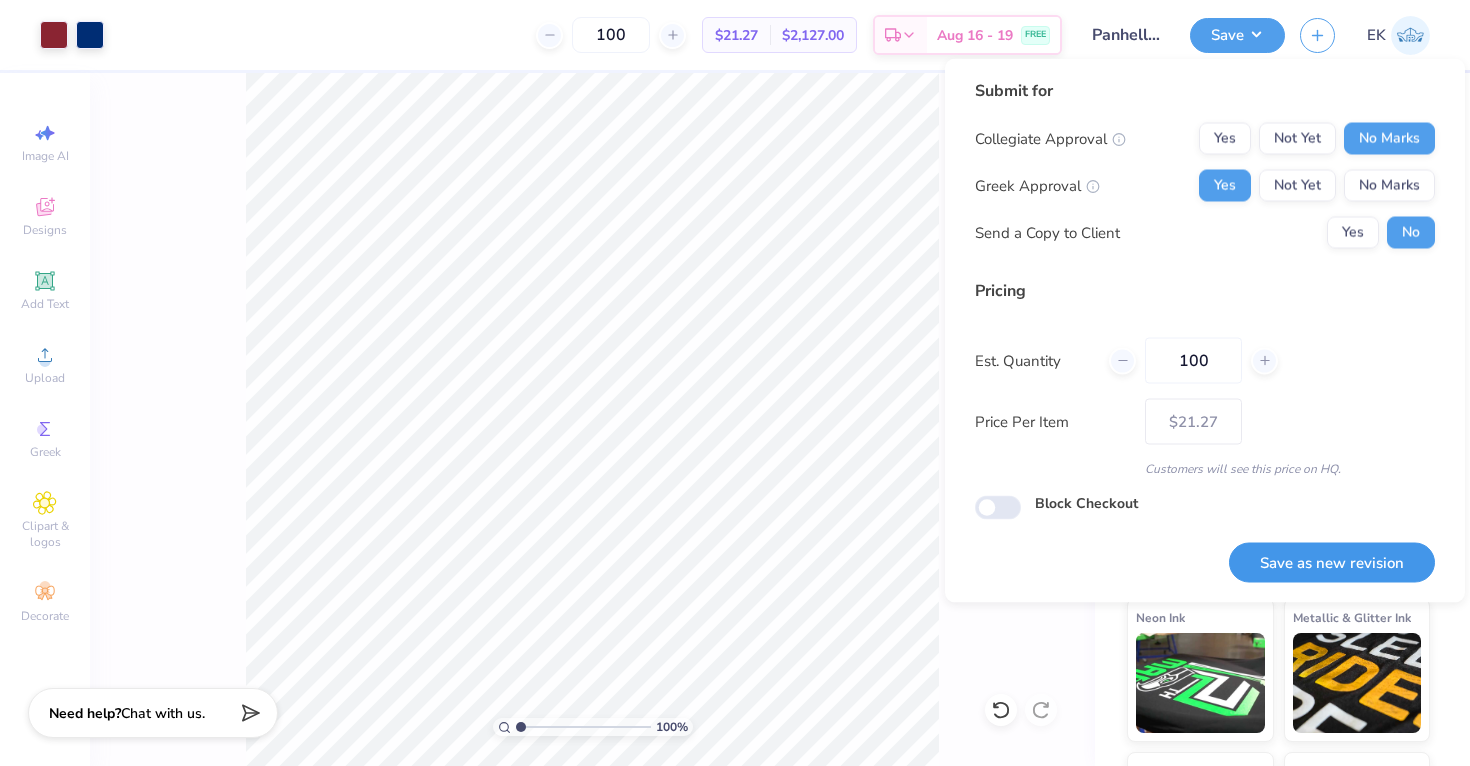 click on "Save as new revision" at bounding box center (1332, 562) 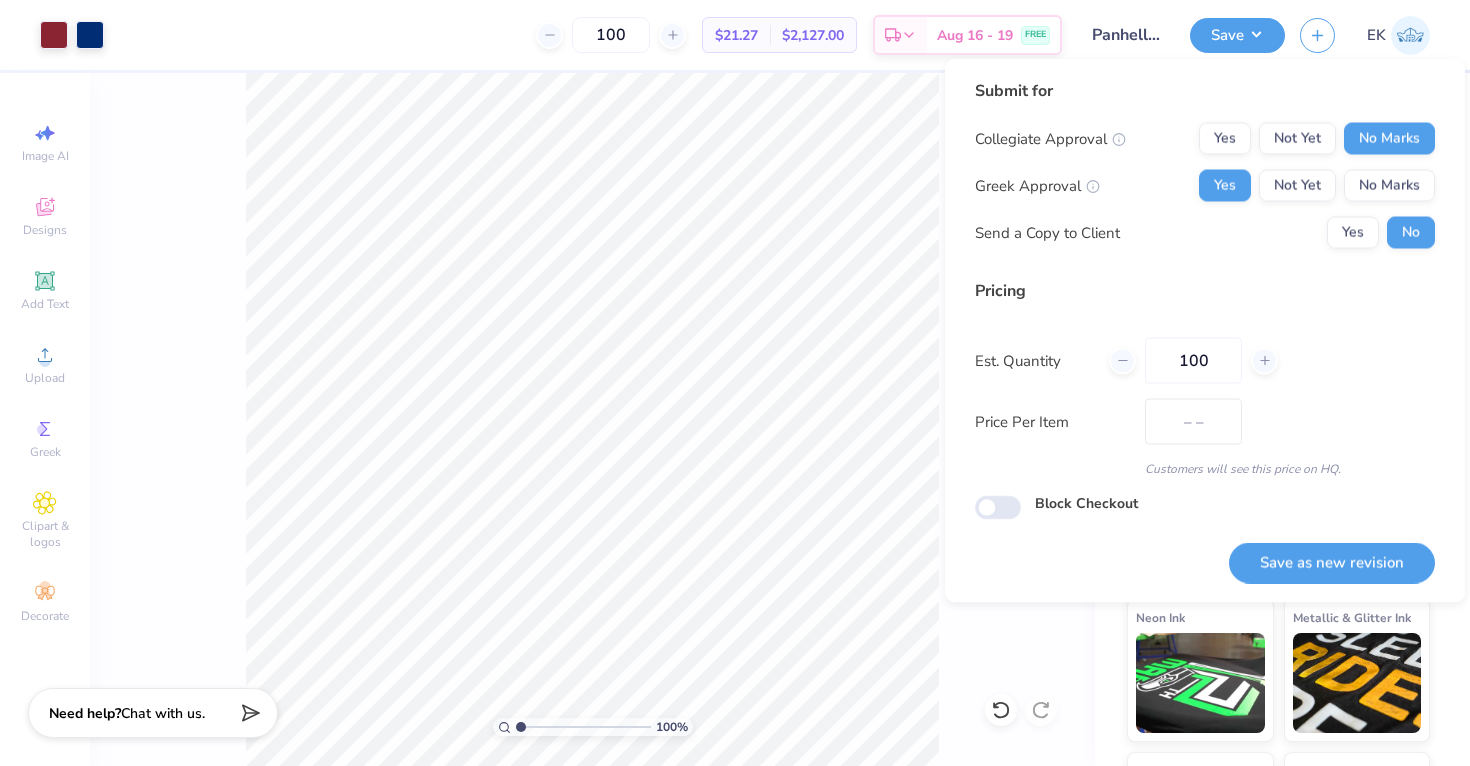 type on "$21.27" 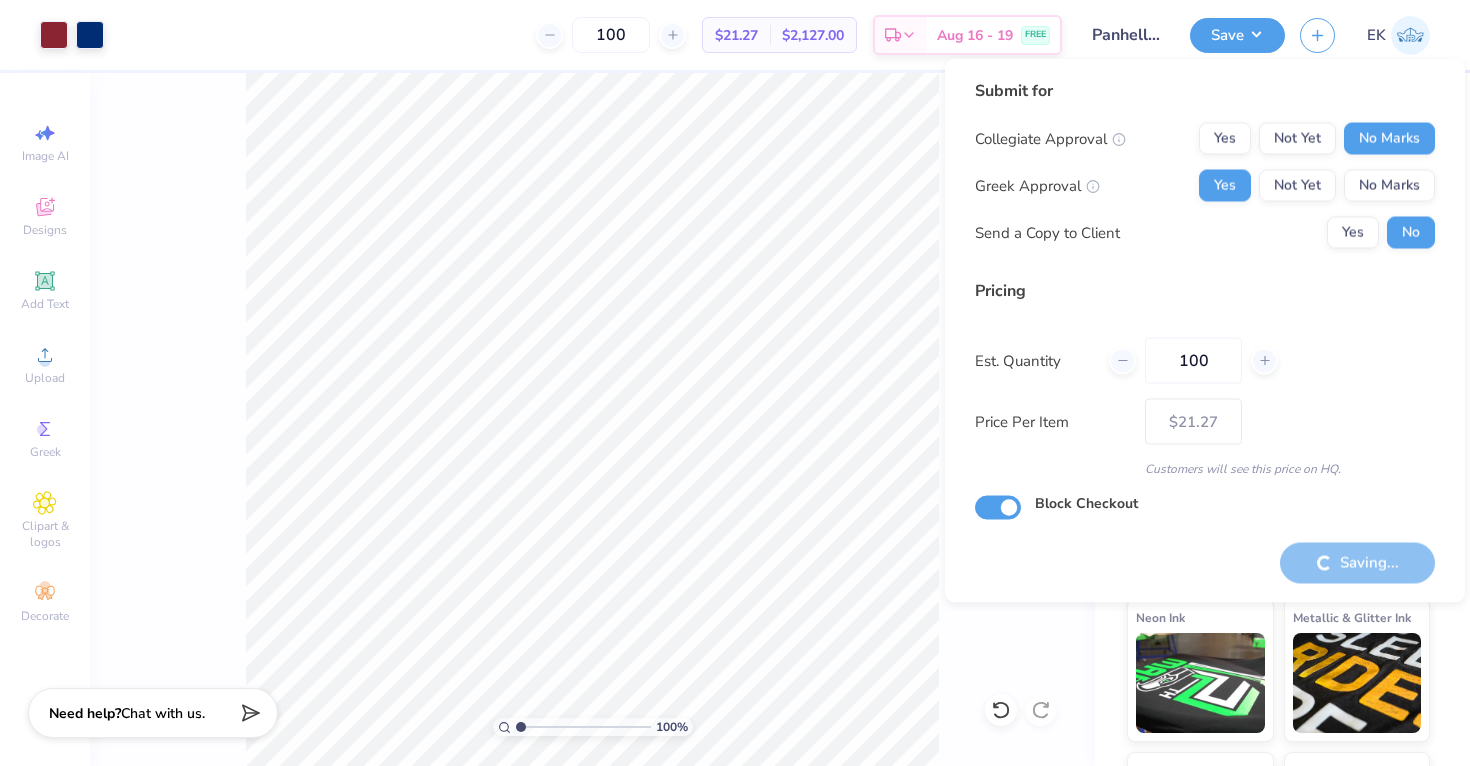 checkbox on "true" 